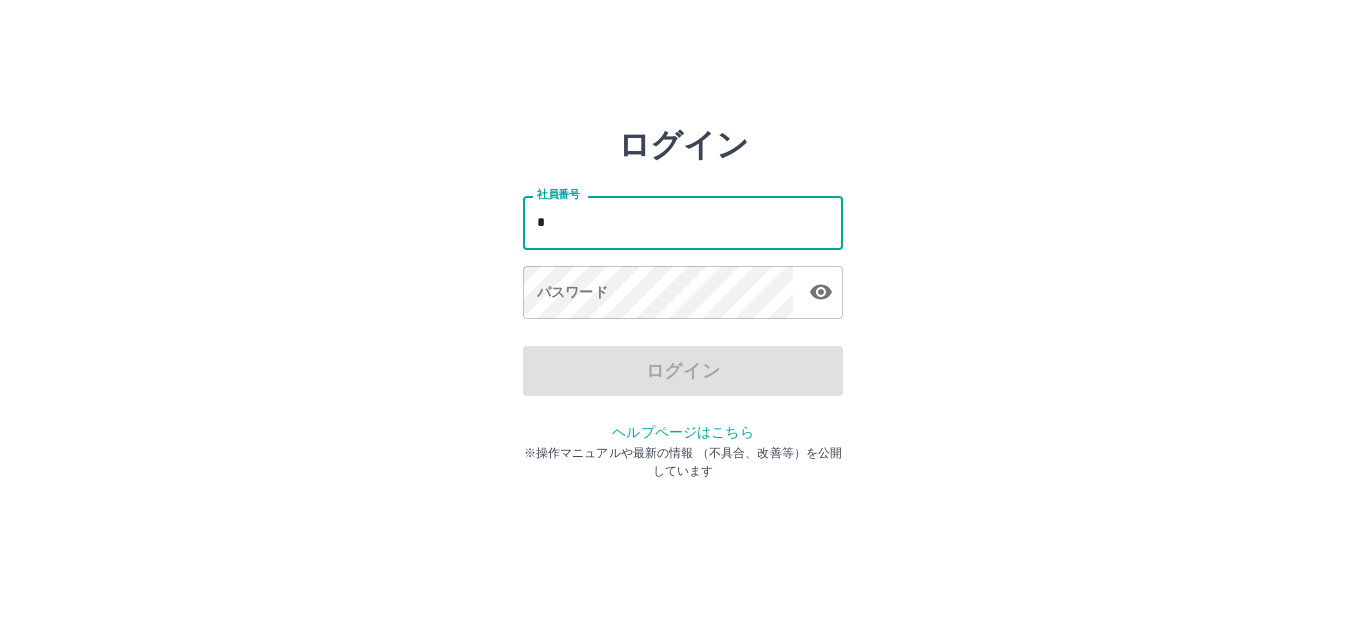 scroll, scrollTop: 0, scrollLeft: 0, axis: both 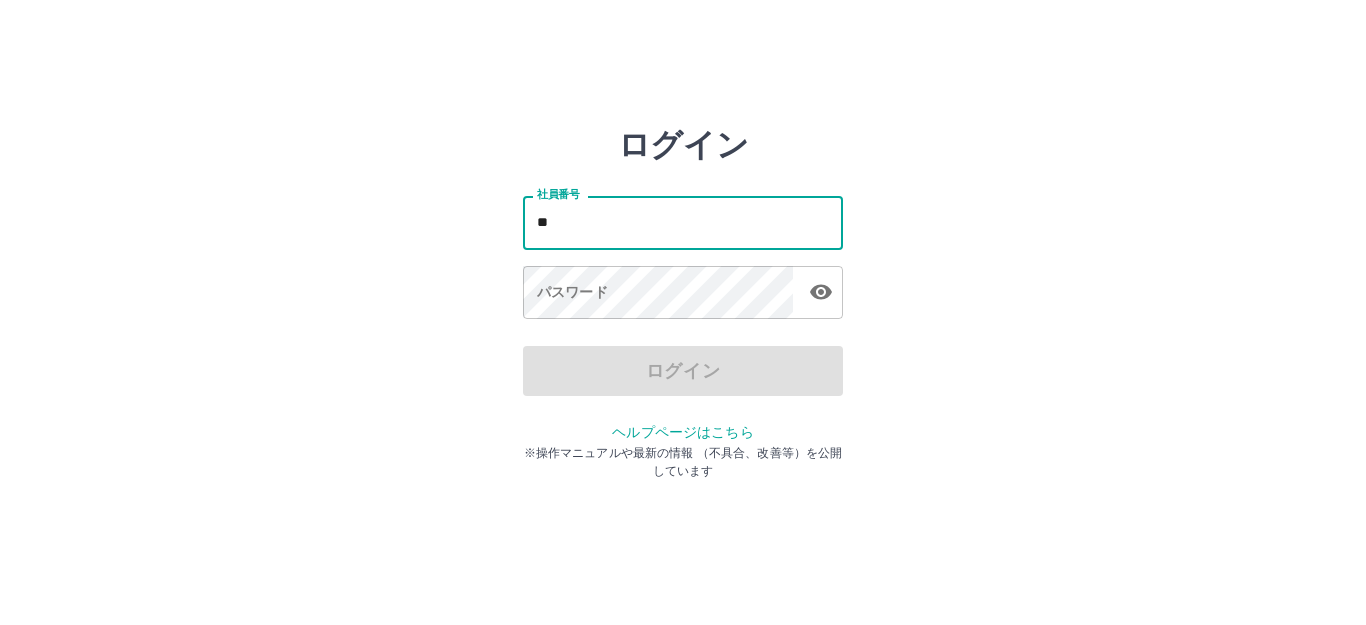 type on "*" 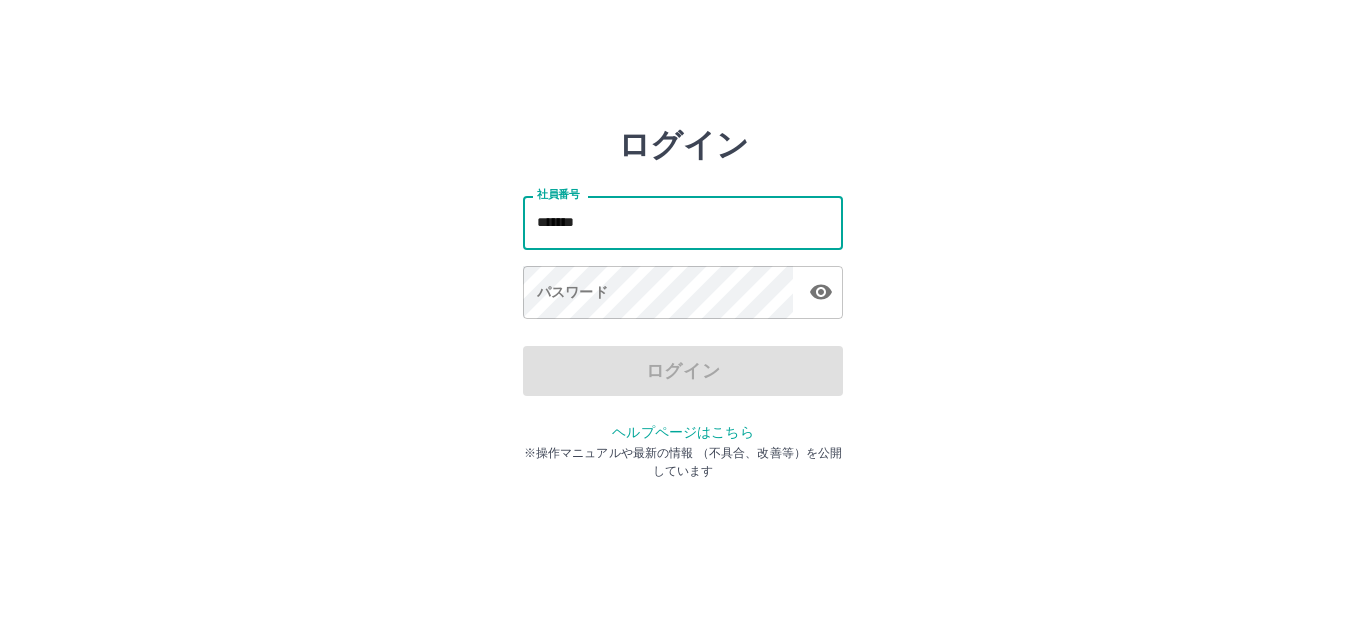 type on "*******" 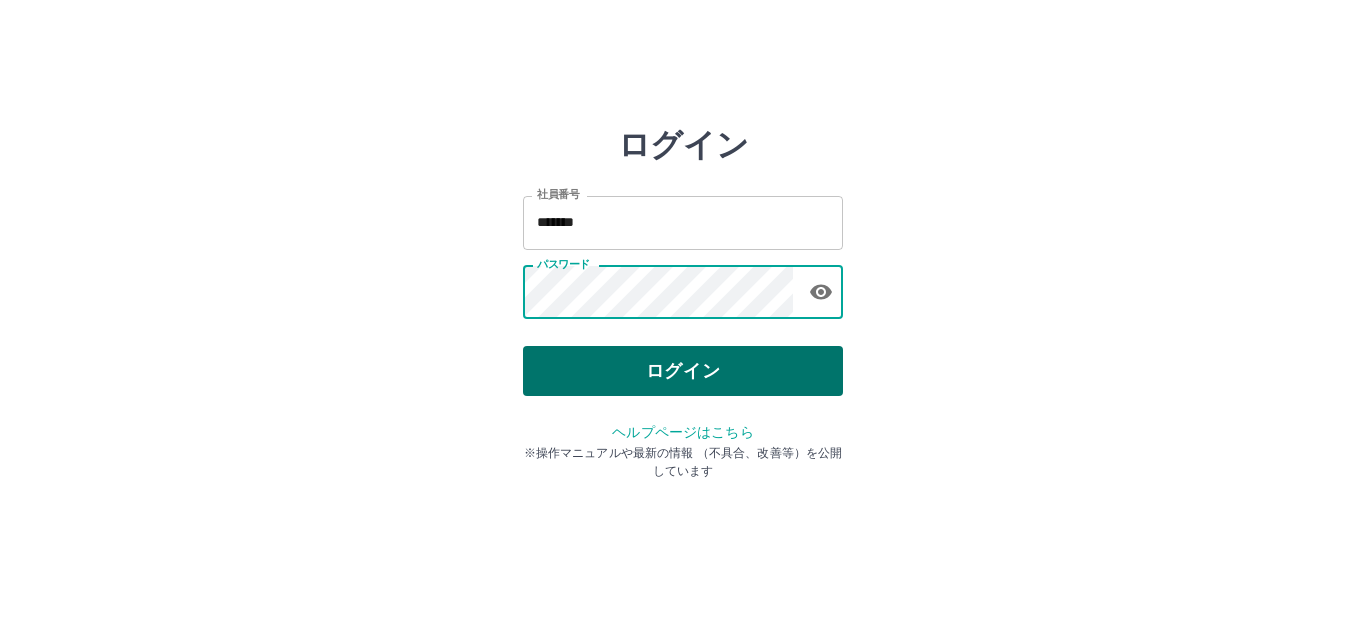 click on "ログイン" at bounding box center (683, 371) 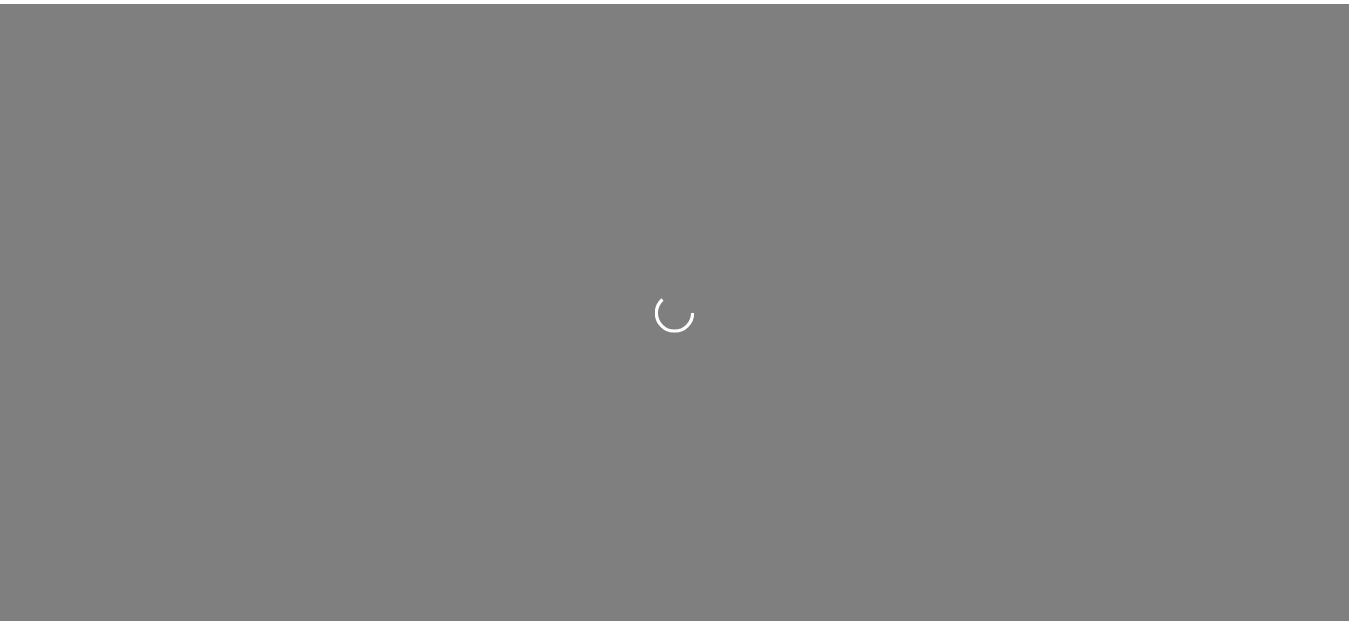 scroll, scrollTop: 0, scrollLeft: 0, axis: both 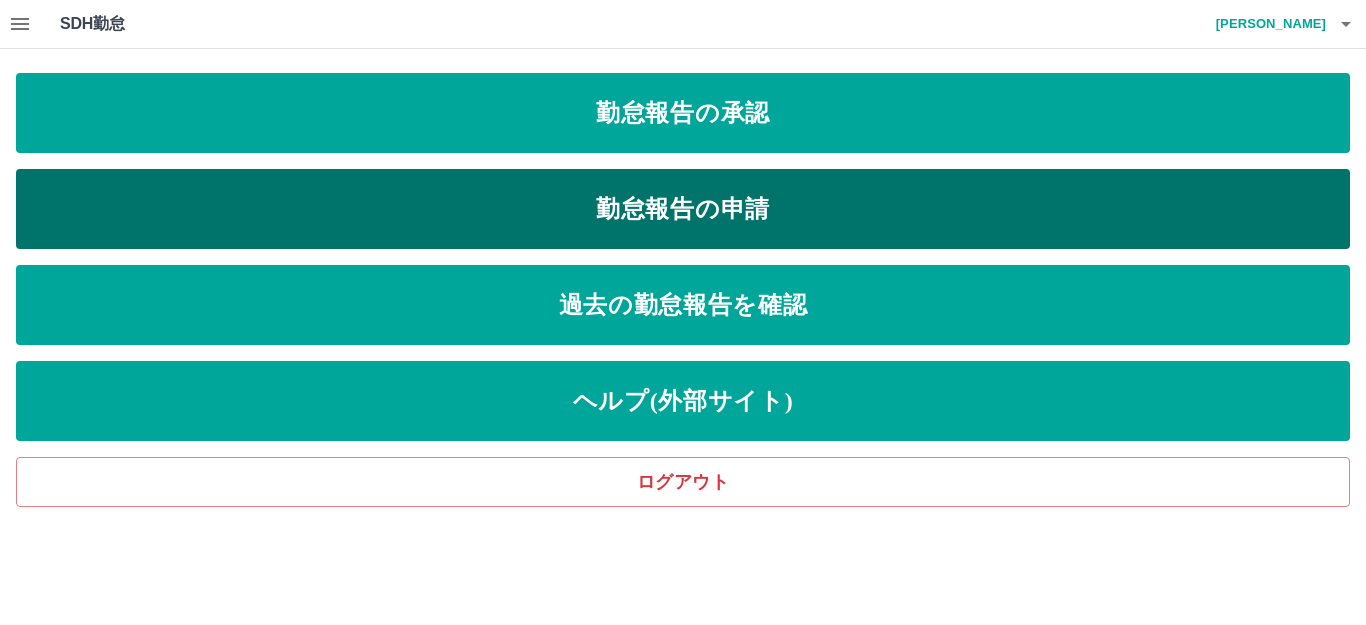 click on "勤怠報告の申請" at bounding box center (683, 209) 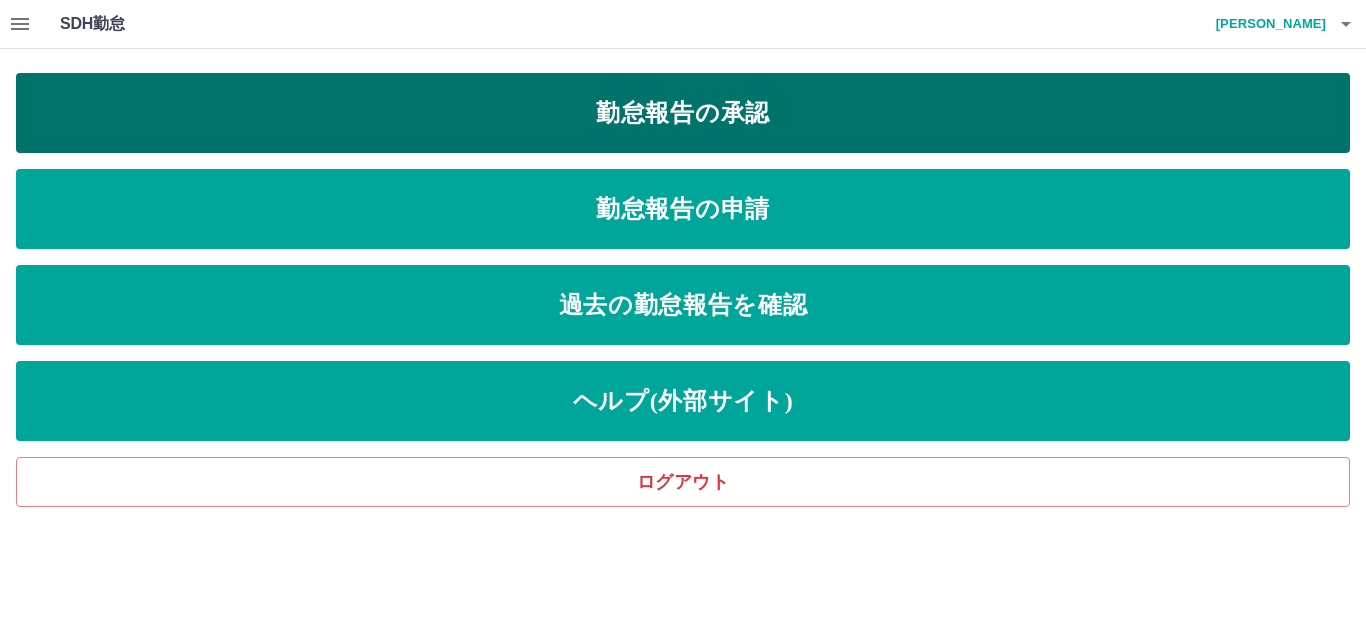 click on "勤怠報告の承認" at bounding box center [683, 113] 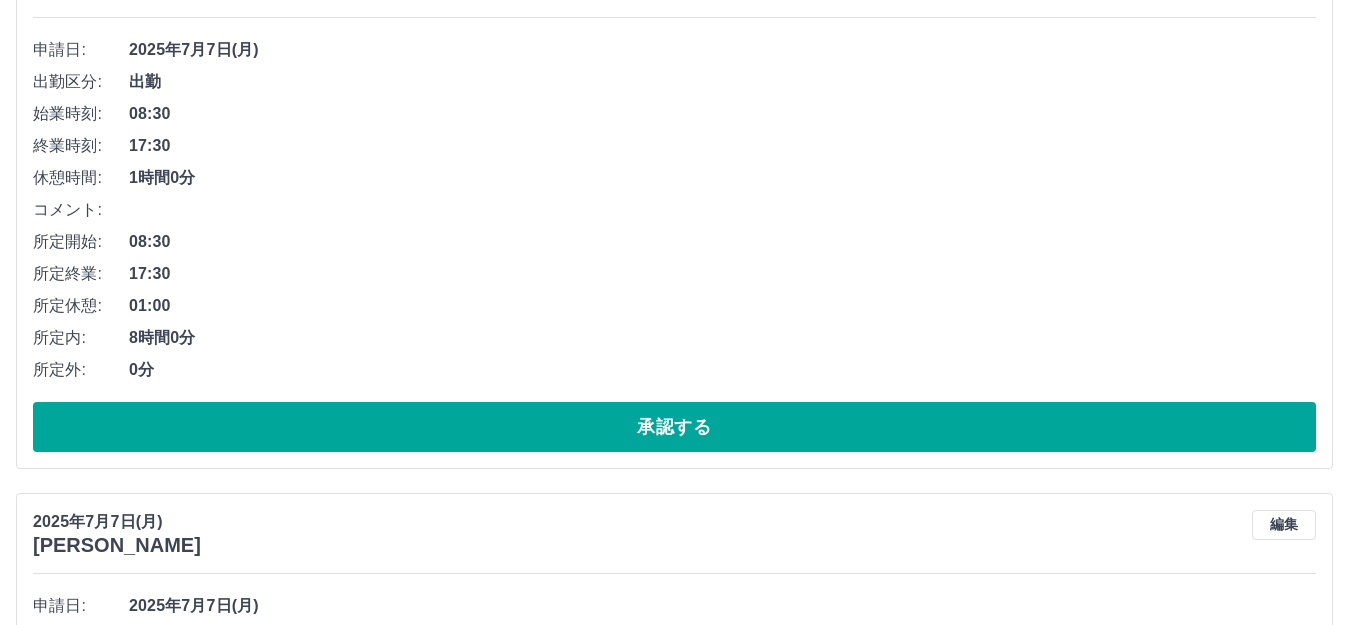 scroll, scrollTop: 13495, scrollLeft: 0, axis: vertical 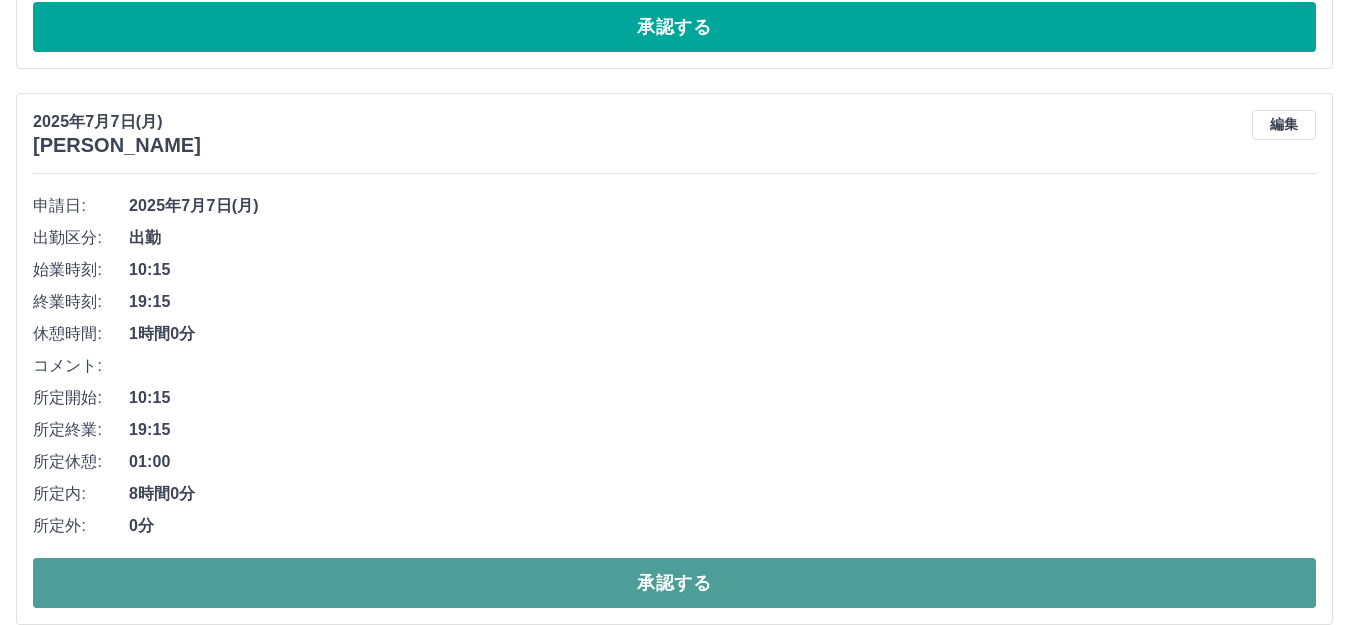 click on "承認する" at bounding box center [674, 583] 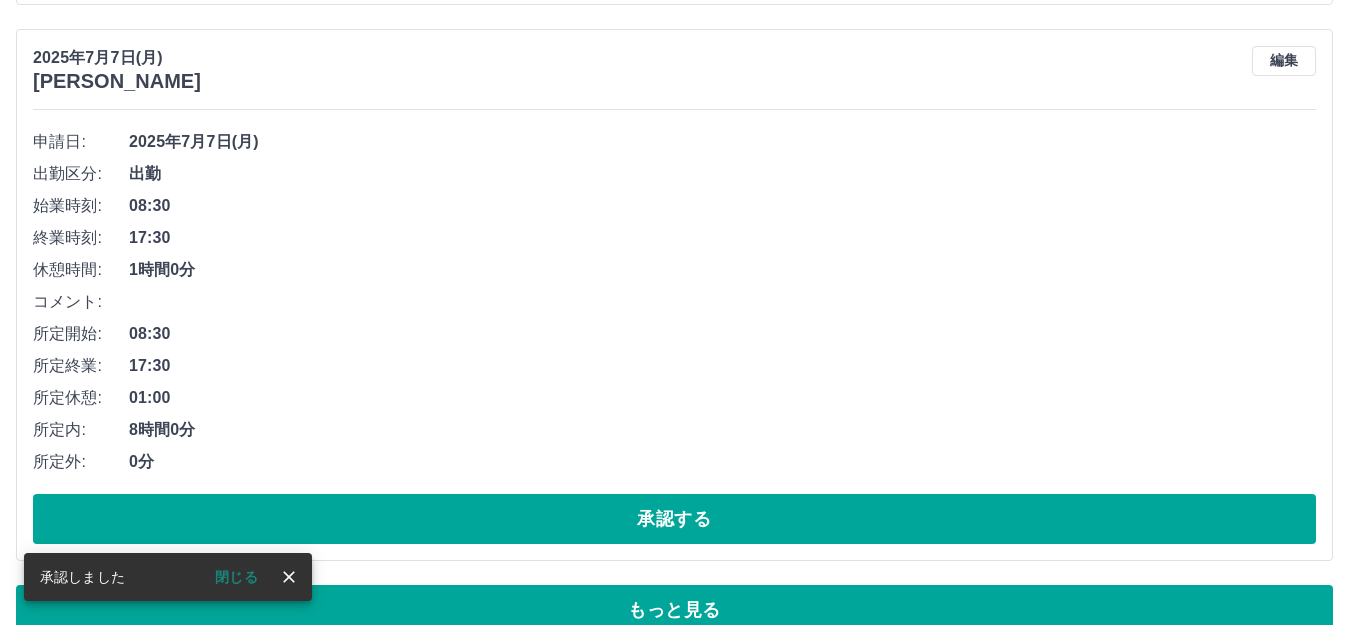 scroll, scrollTop: 13595, scrollLeft: 0, axis: vertical 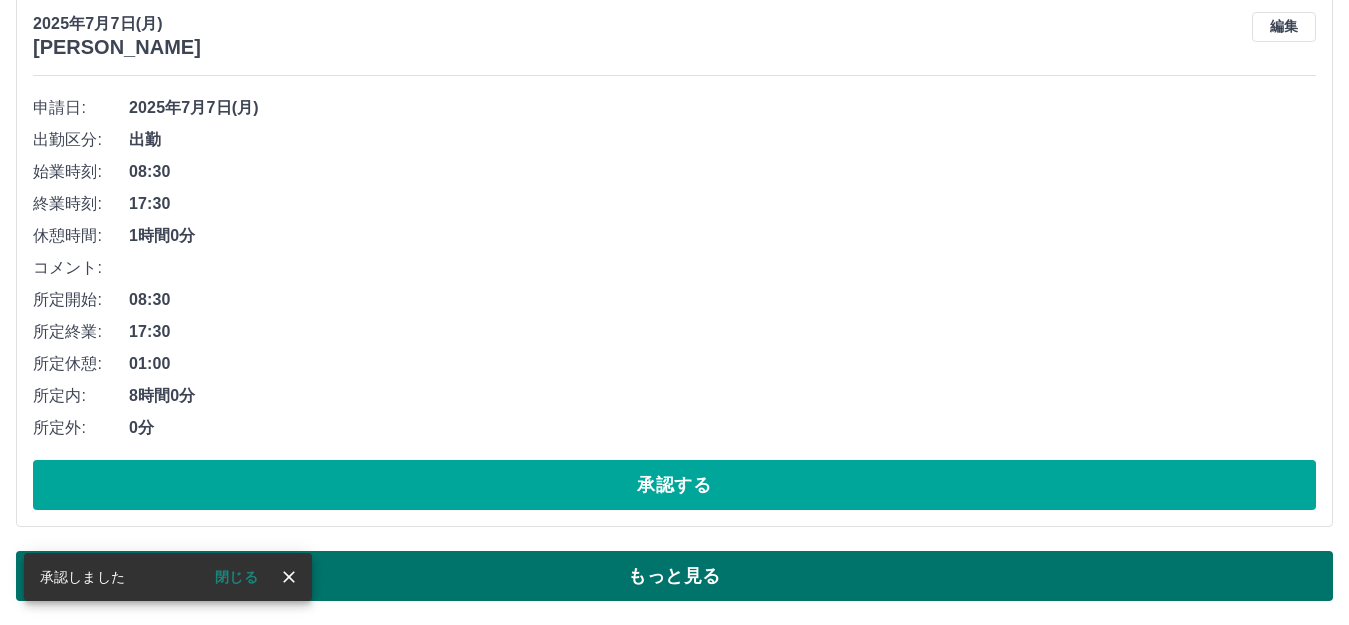 click on "もっと見る" at bounding box center (674, 576) 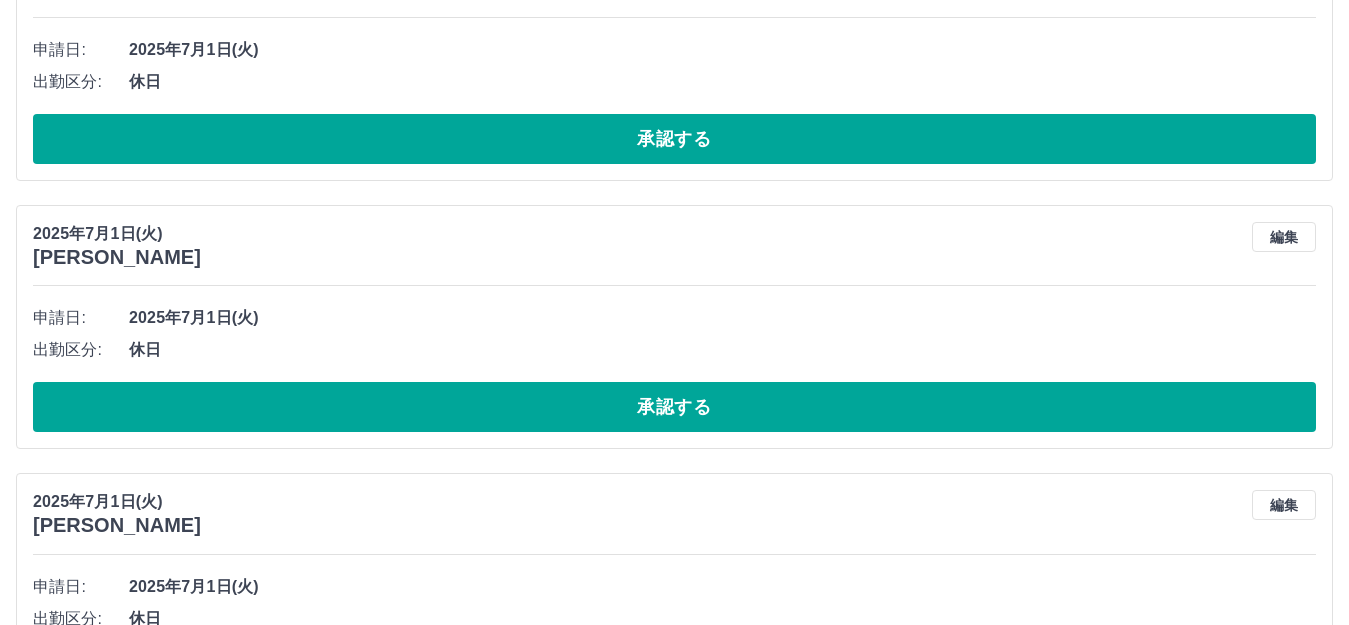 scroll, scrollTop: 14863, scrollLeft: 0, axis: vertical 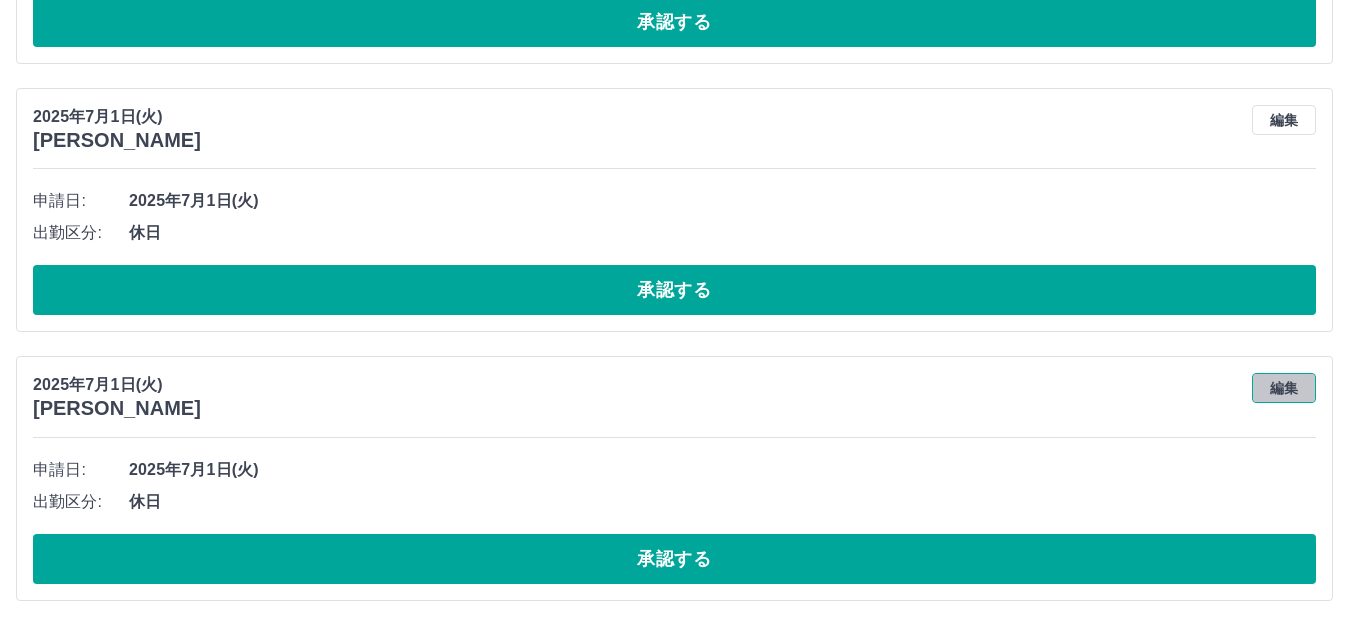 click on "編集" at bounding box center (1284, 388) 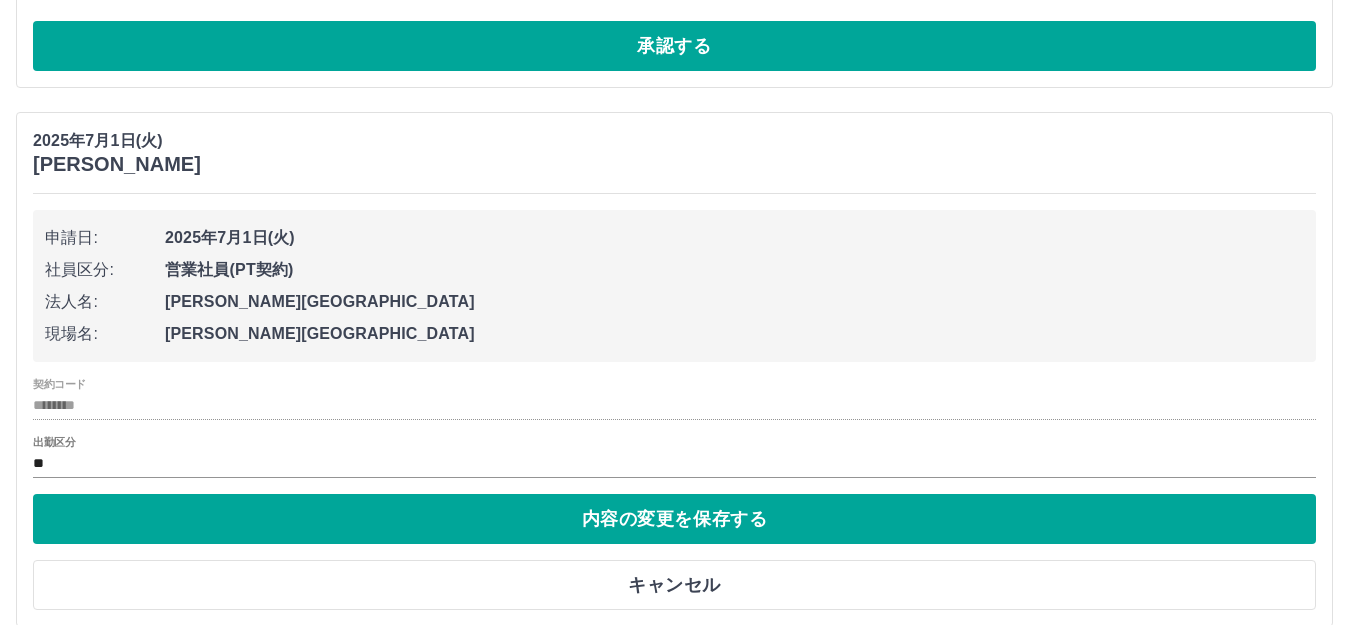 scroll, scrollTop: 15133, scrollLeft: 0, axis: vertical 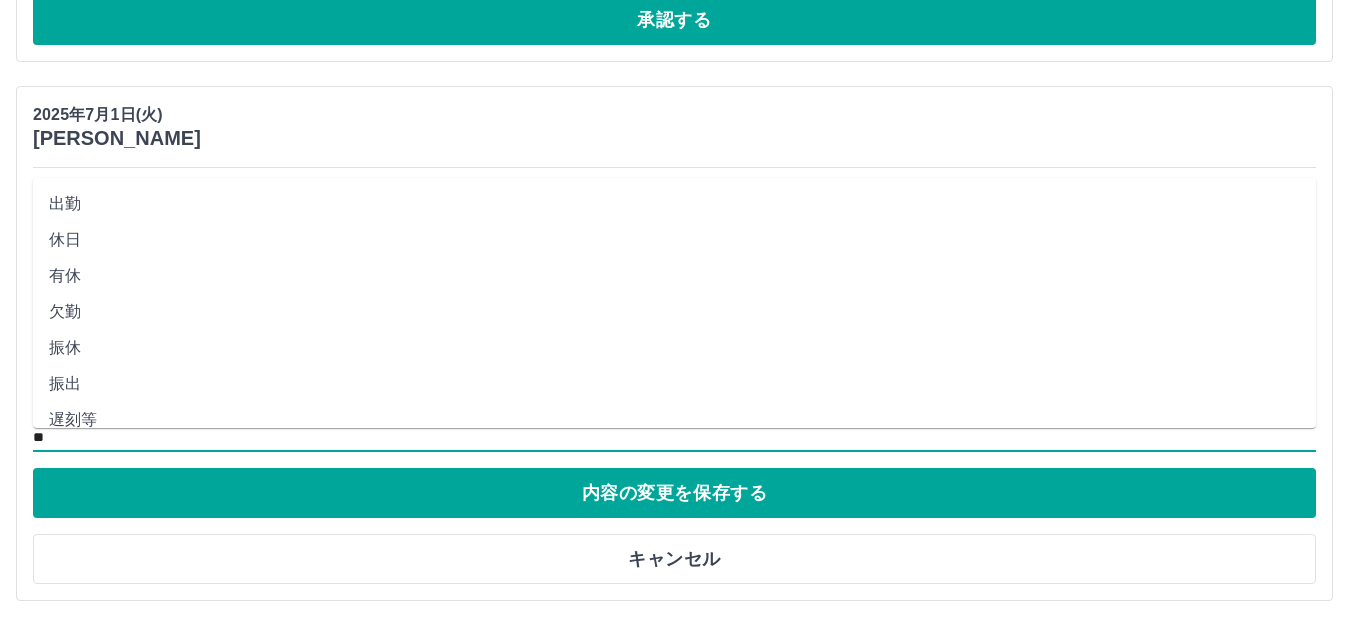 click on "**" at bounding box center [674, 438] 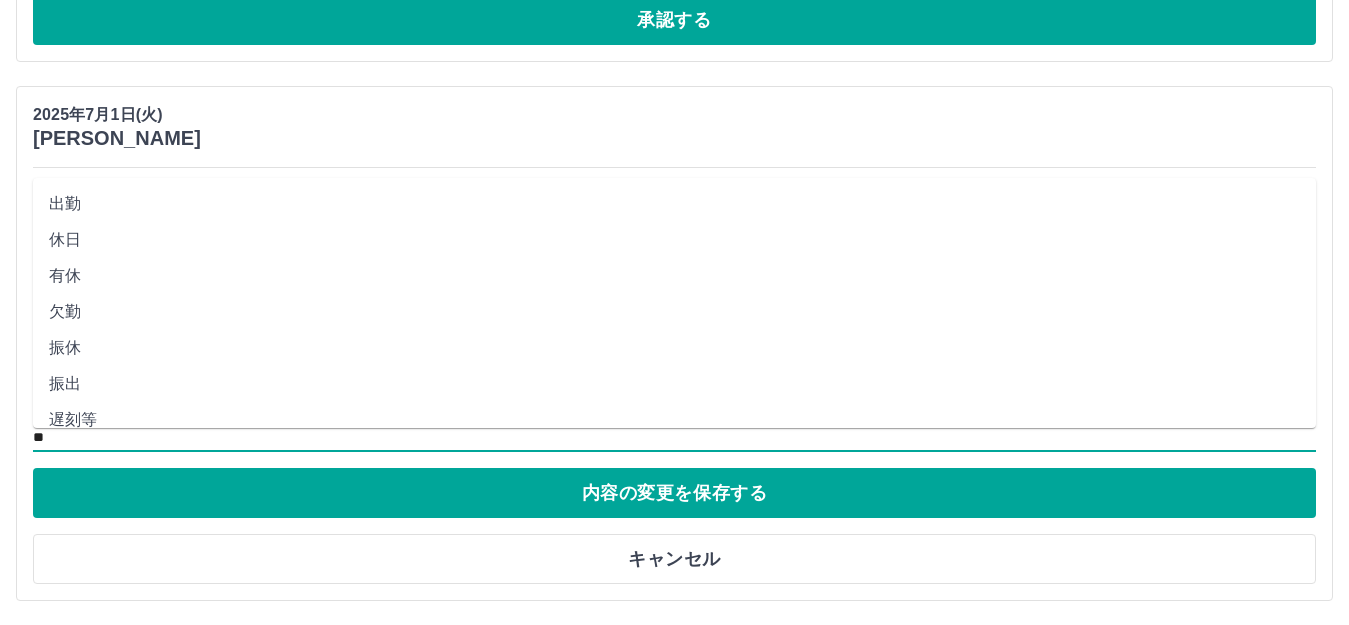 click on "有休" at bounding box center (674, 276) 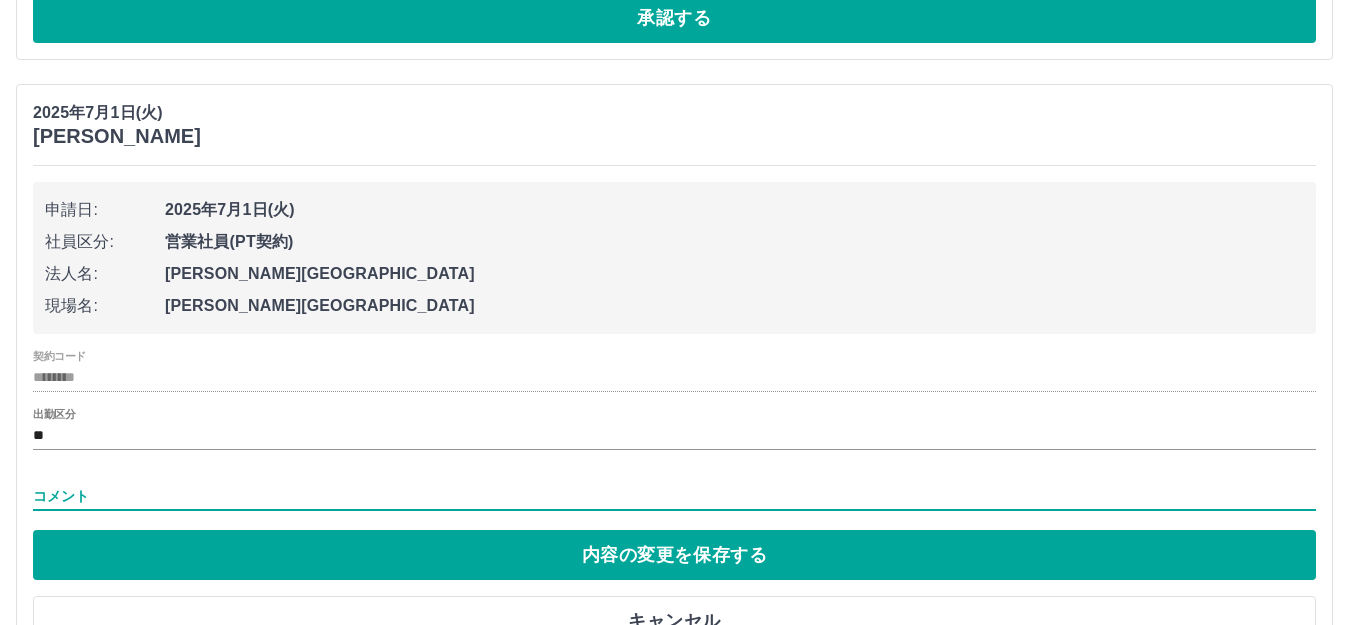 click on "コメント" at bounding box center (674, 496) 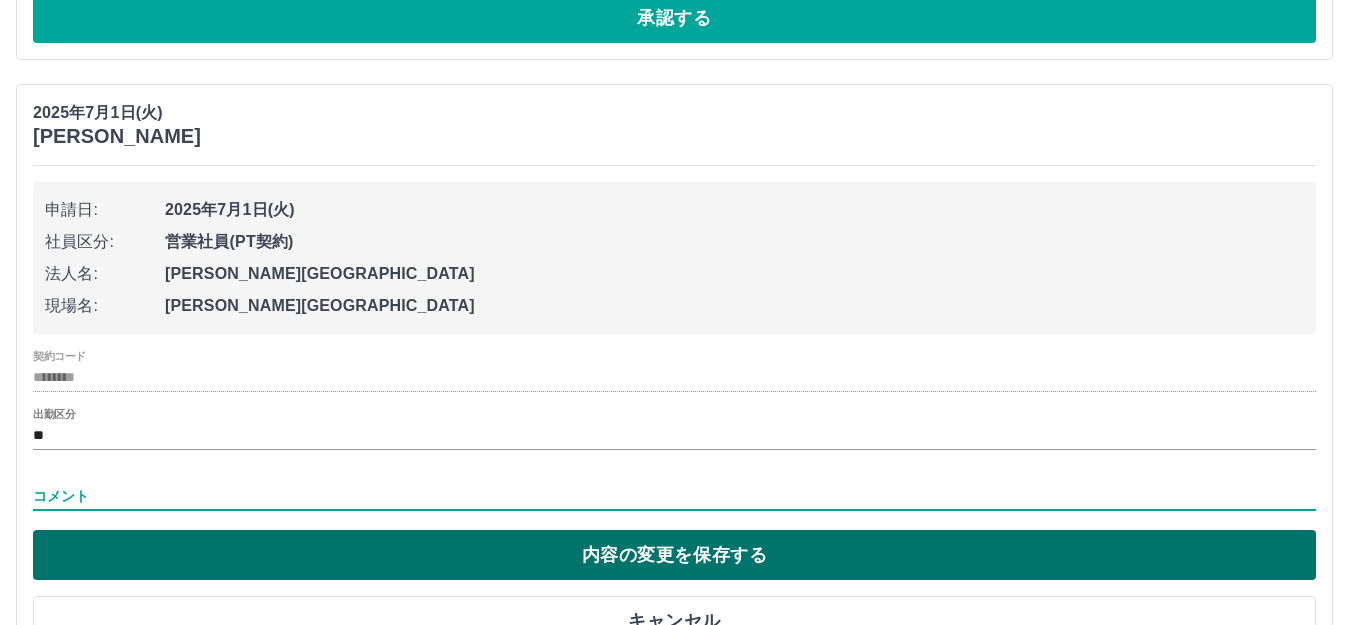 click on "内容の変更を保存する" at bounding box center (674, 555) 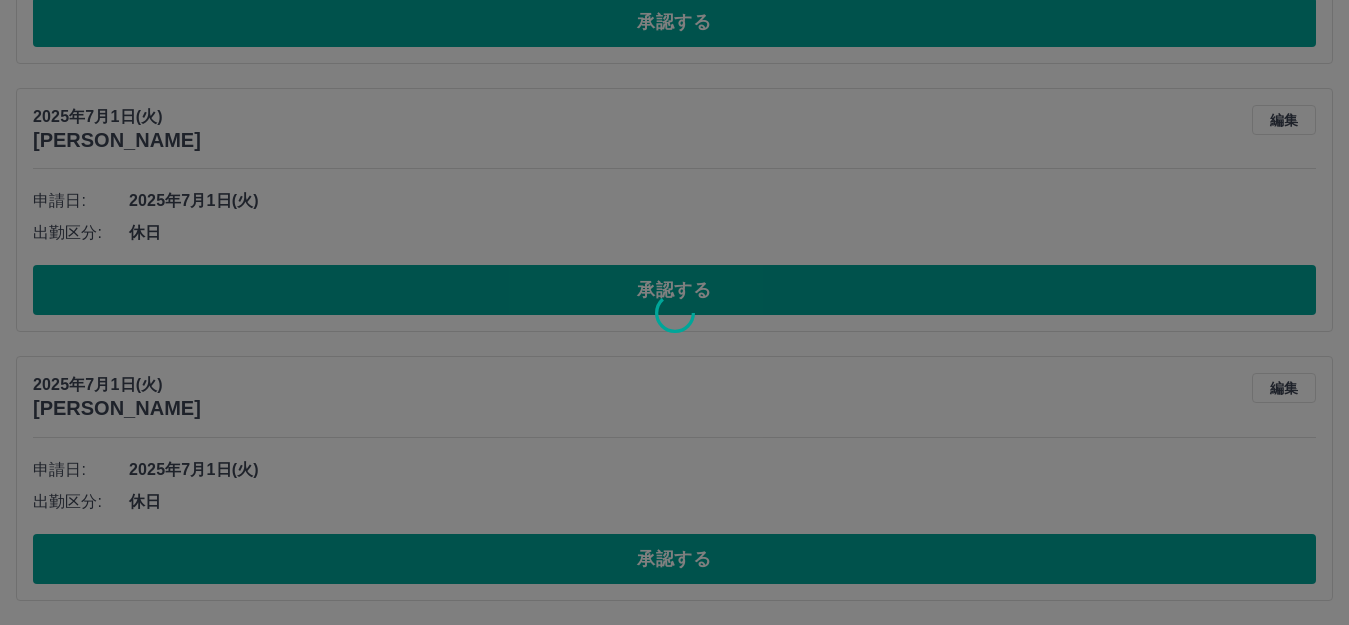 scroll, scrollTop: 14863, scrollLeft: 0, axis: vertical 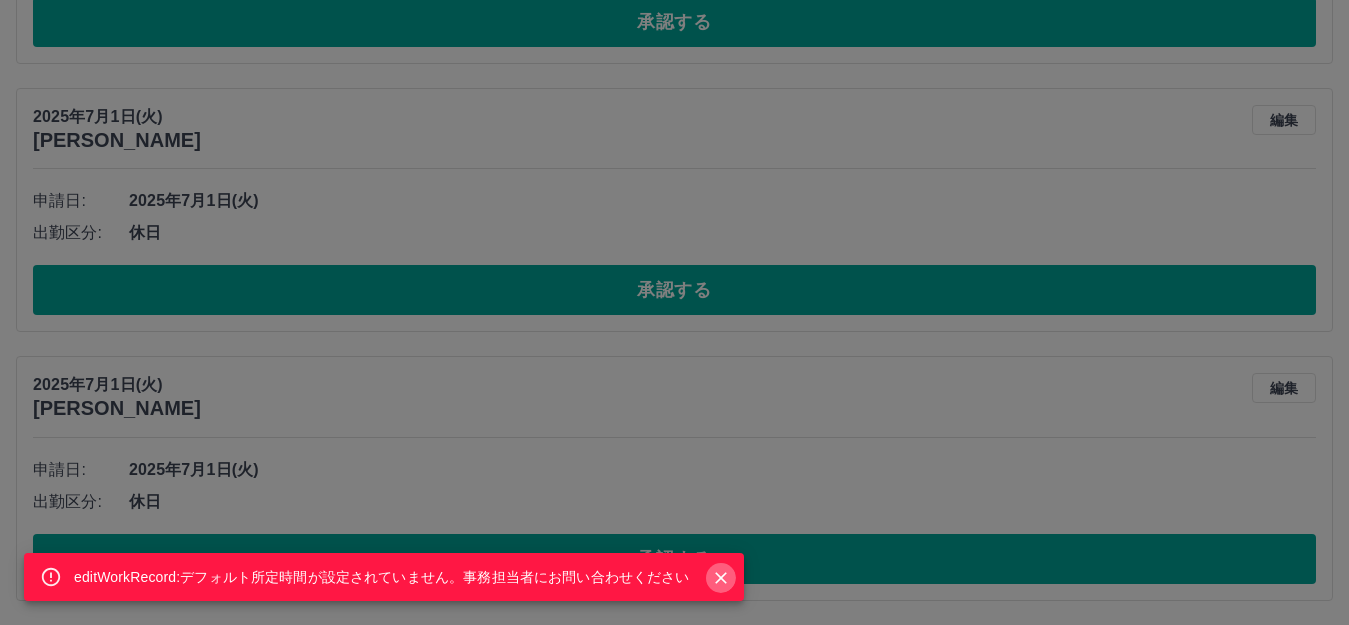 click 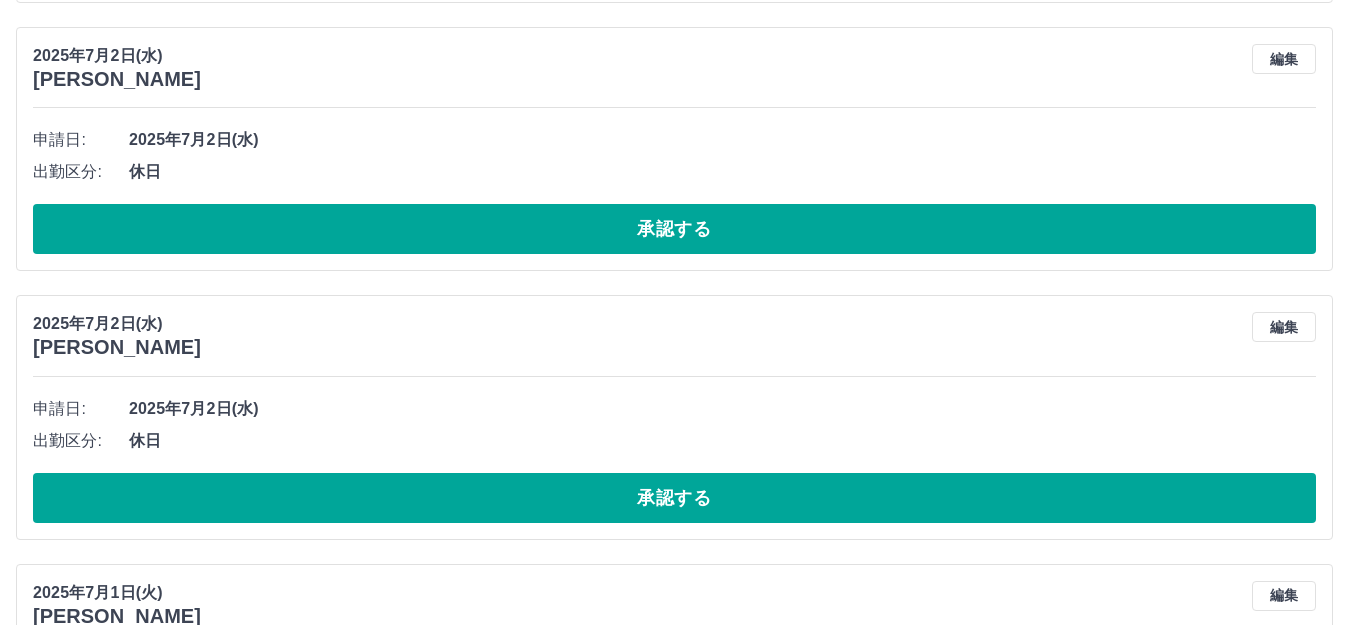 scroll, scrollTop: 13863, scrollLeft: 0, axis: vertical 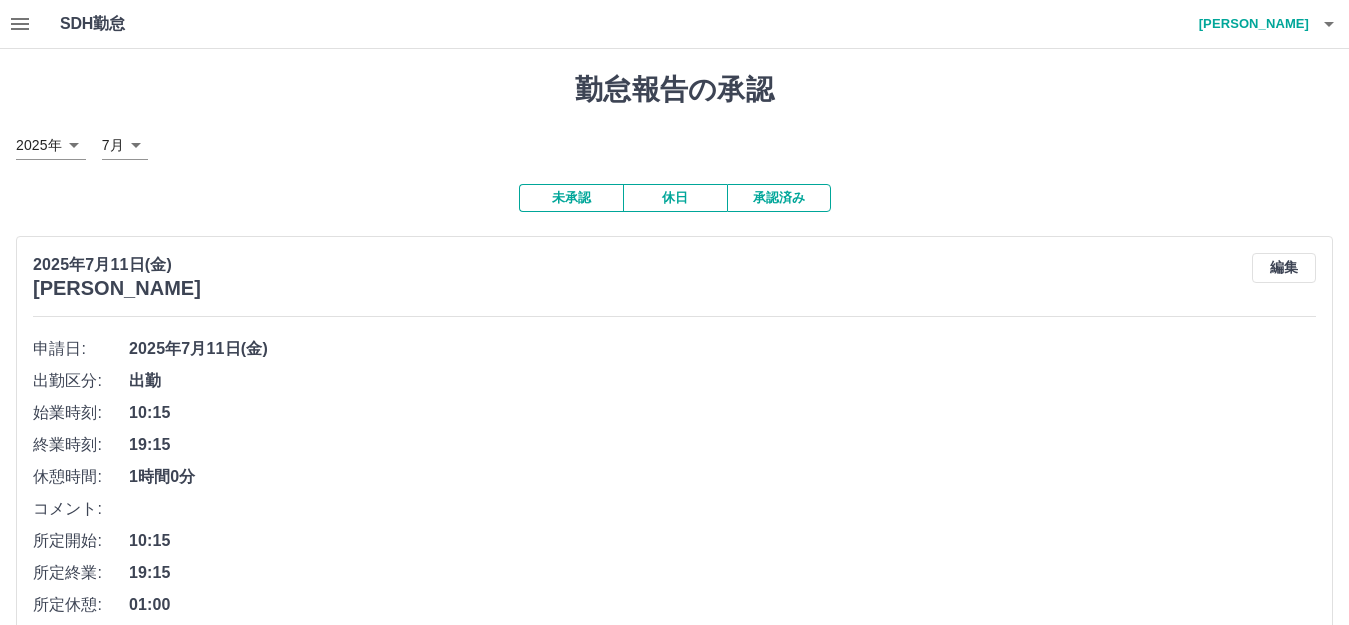 click on "未承認" at bounding box center (571, 198) 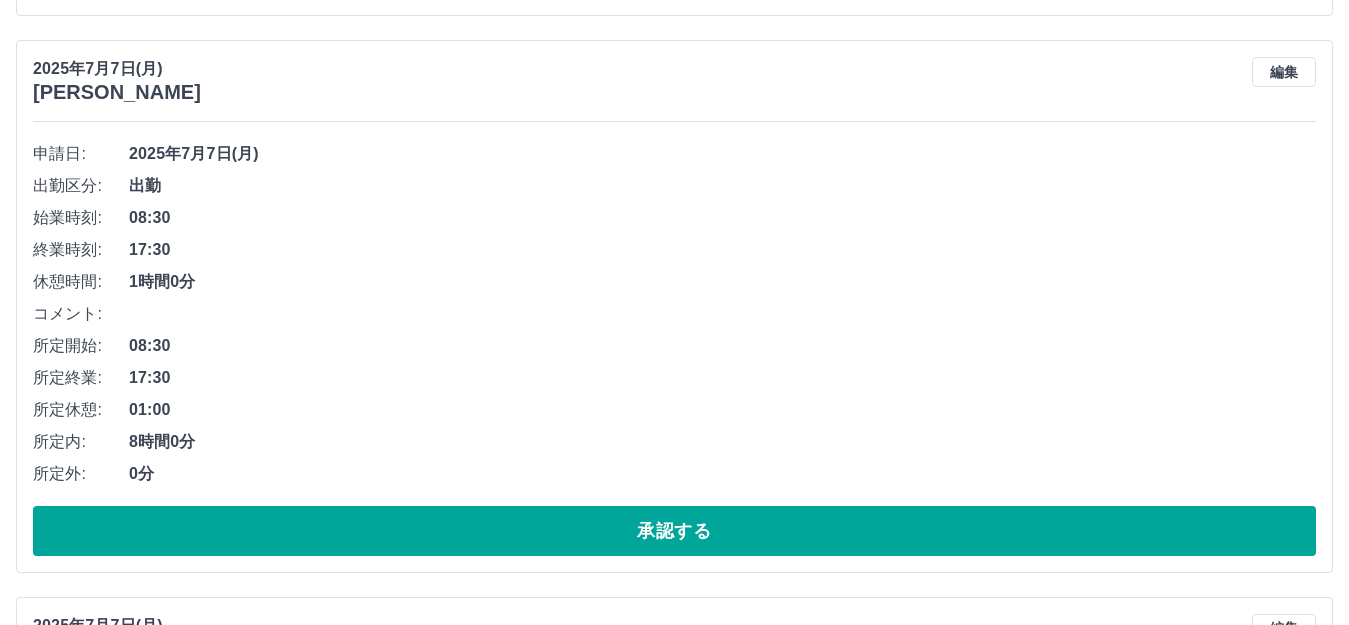 scroll, scrollTop: 12963, scrollLeft: 0, axis: vertical 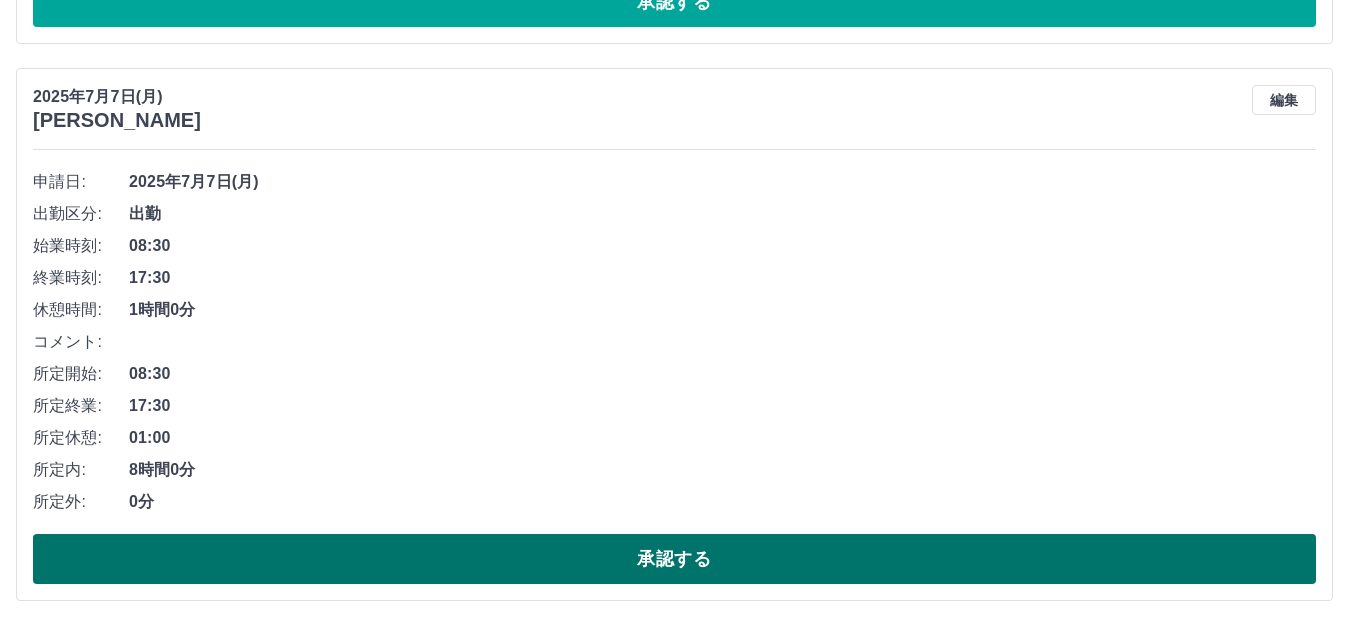 click on "承認する" at bounding box center [674, 559] 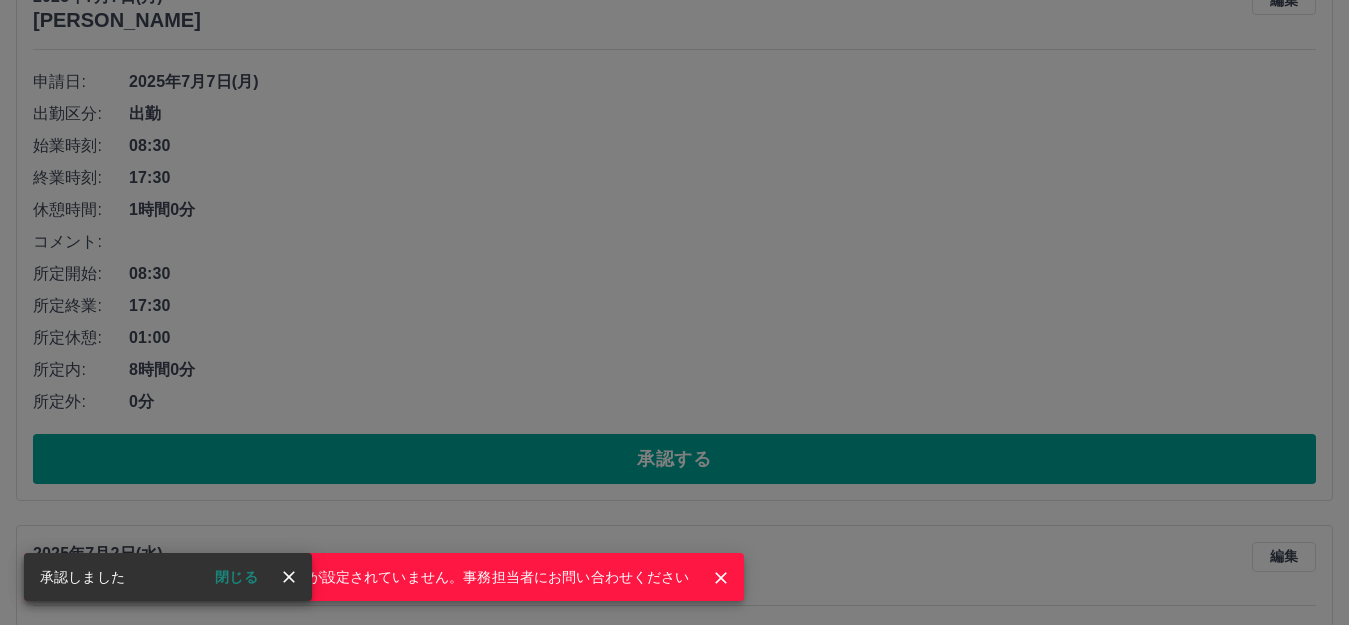 scroll, scrollTop: 12506, scrollLeft: 0, axis: vertical 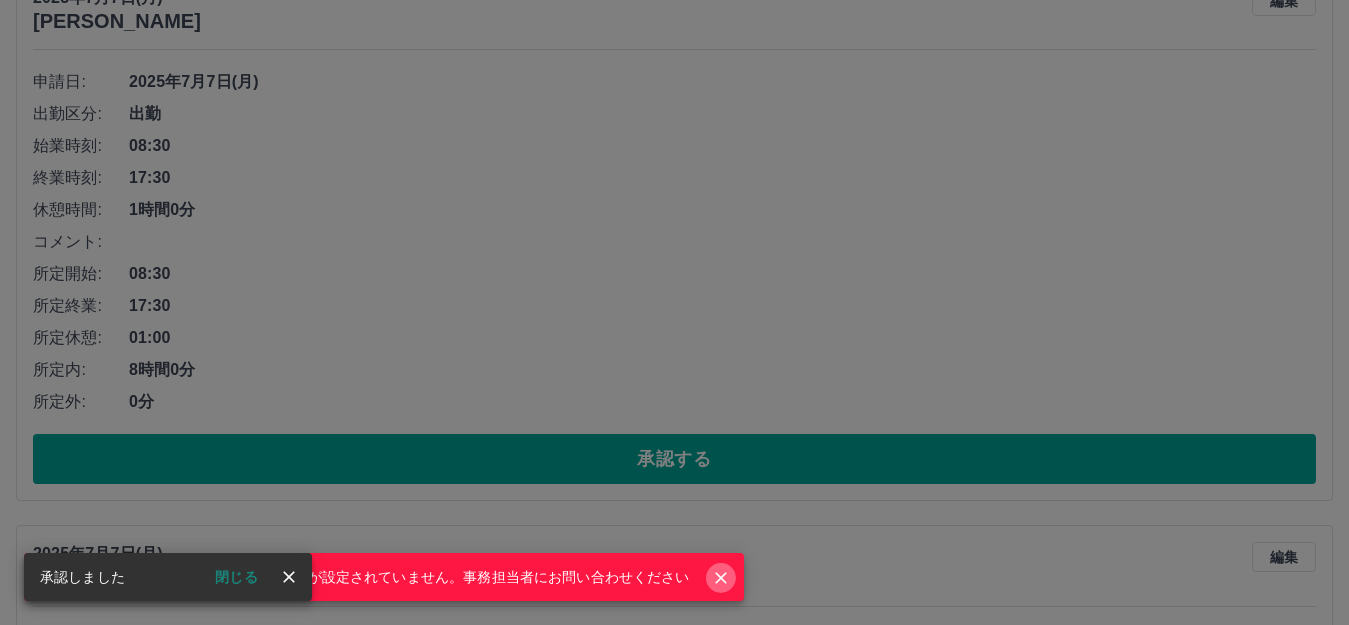 click 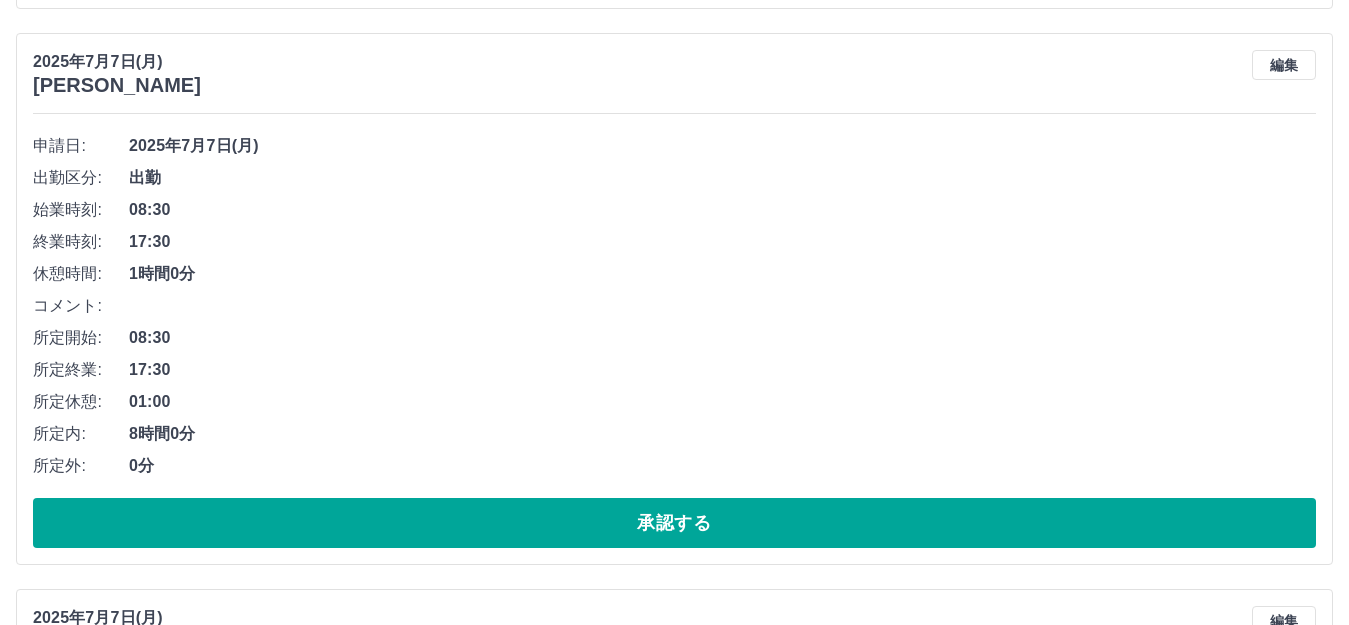 scroll, scrollTop: 12406, scrollLeft: 0, axis: vertical 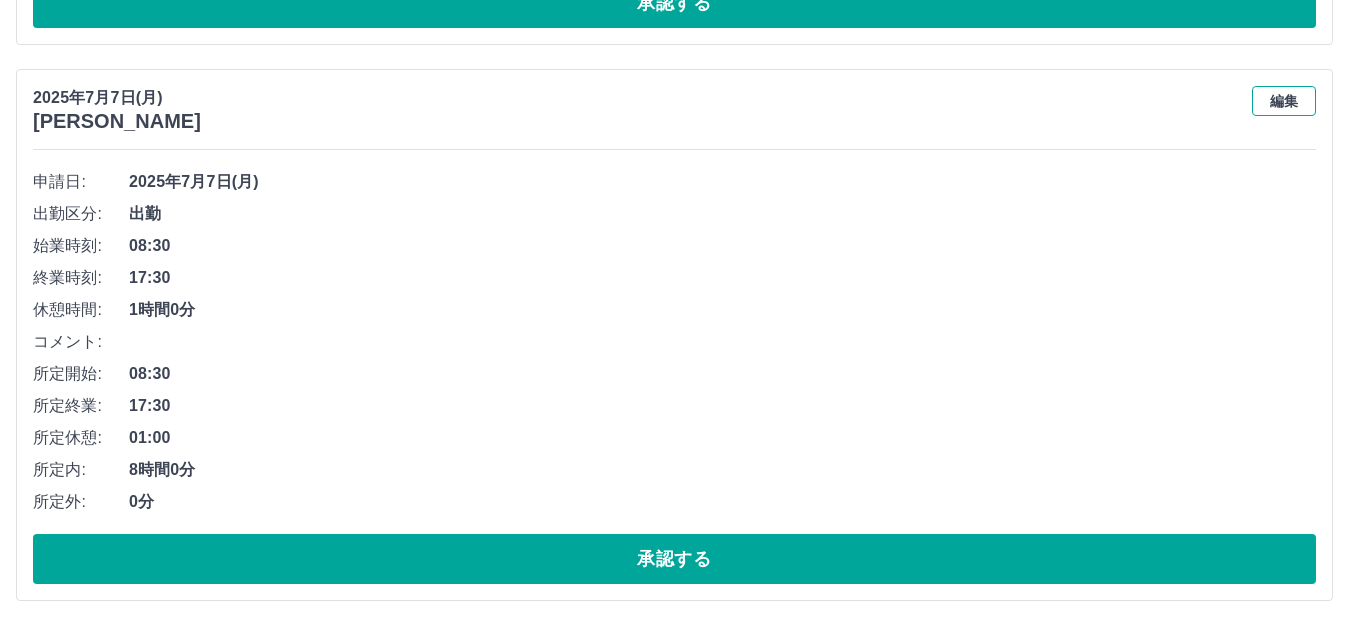 click on "編集" at bounding box center [1284, 101] 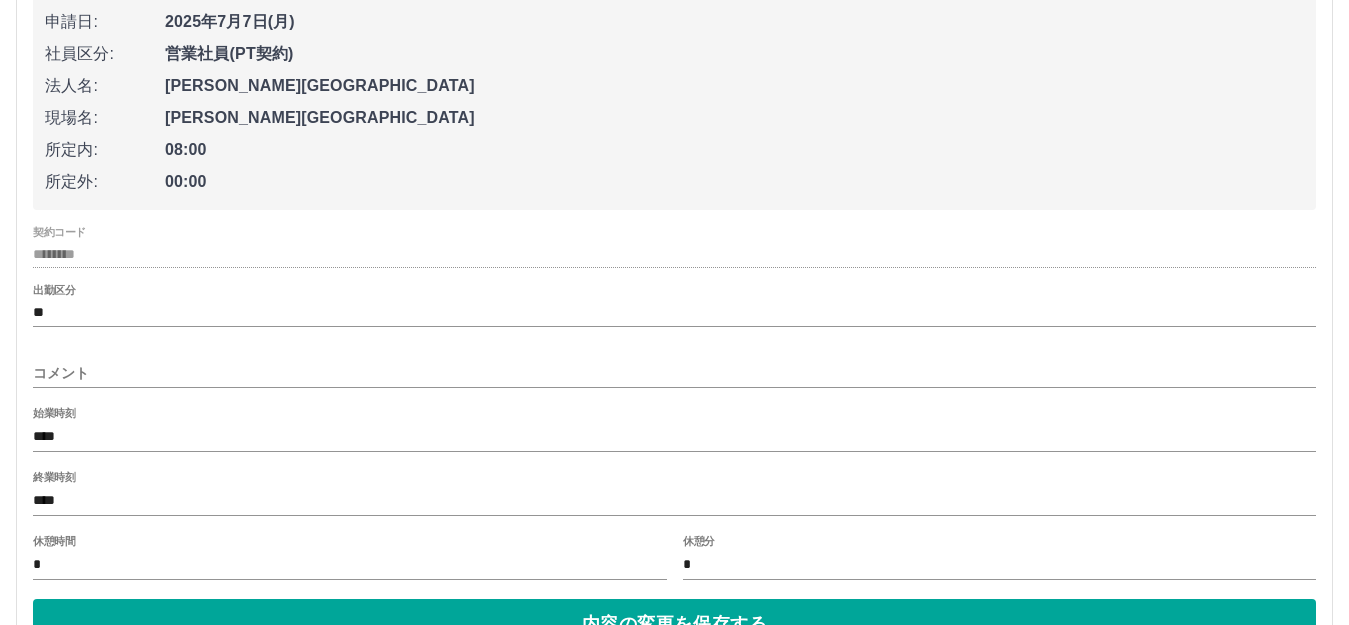 scroll, scrollTop: 12606, scrollLeft: 0, axis: vertical 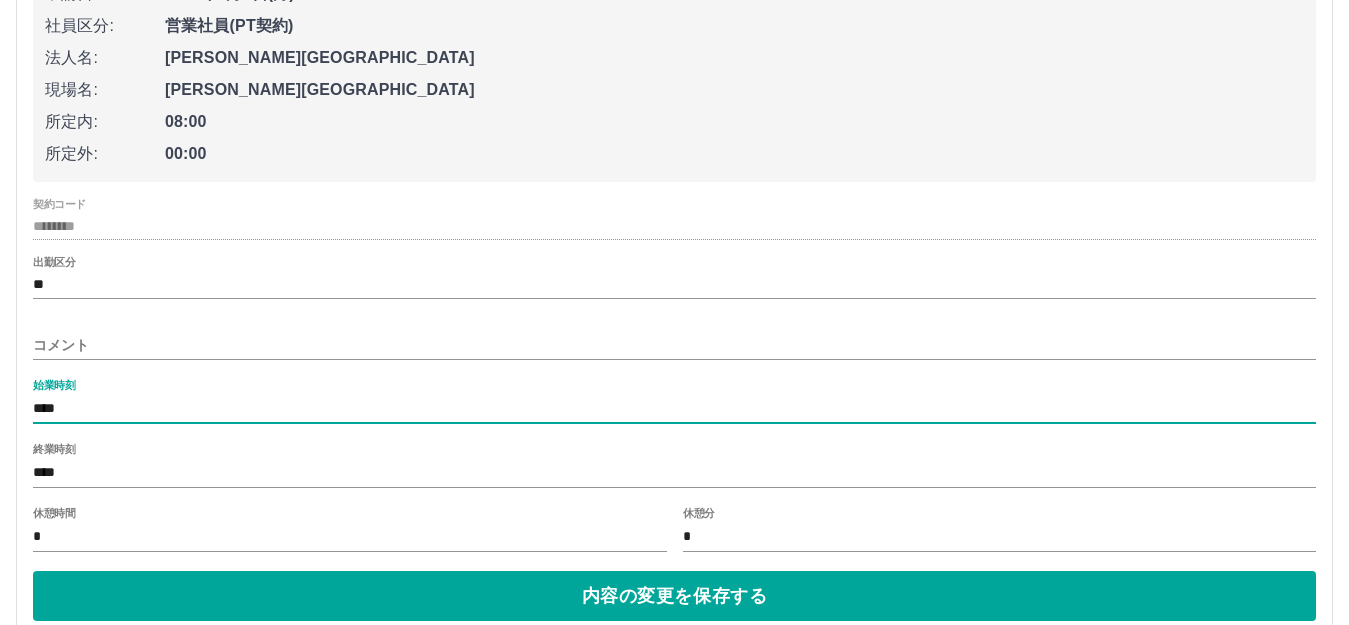 click on "****" at bounding box center (674, 409) 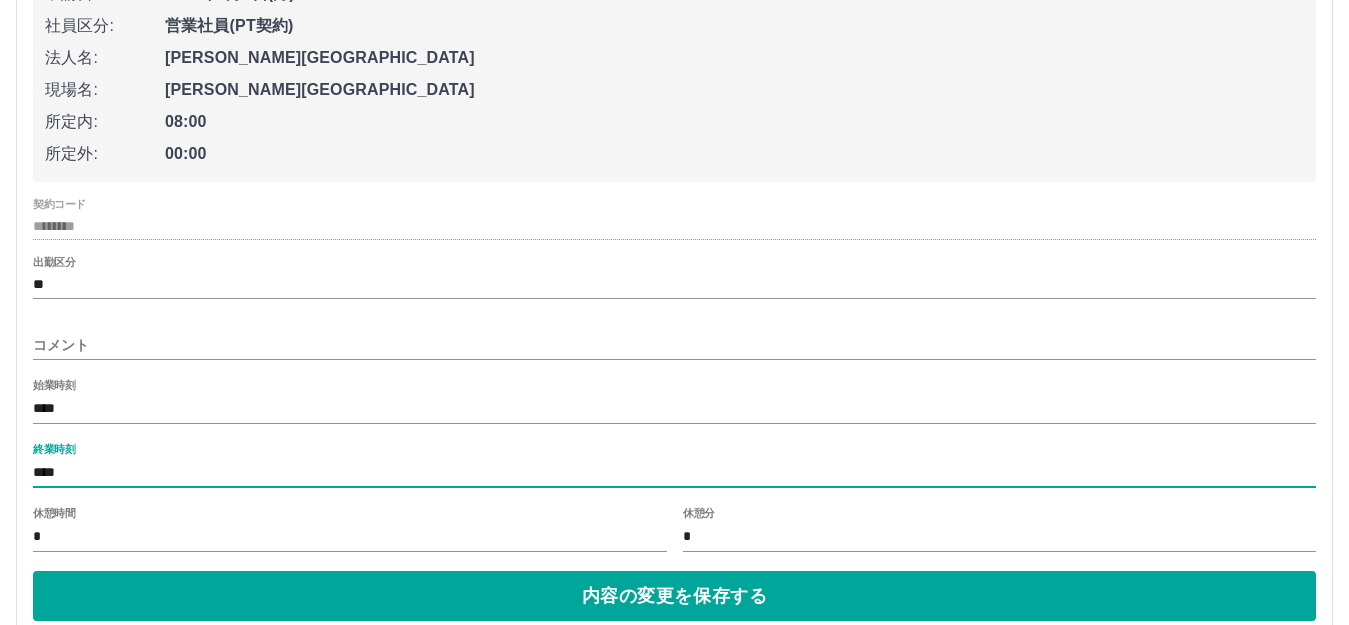 click on "****" at bounding box center (674, 473) 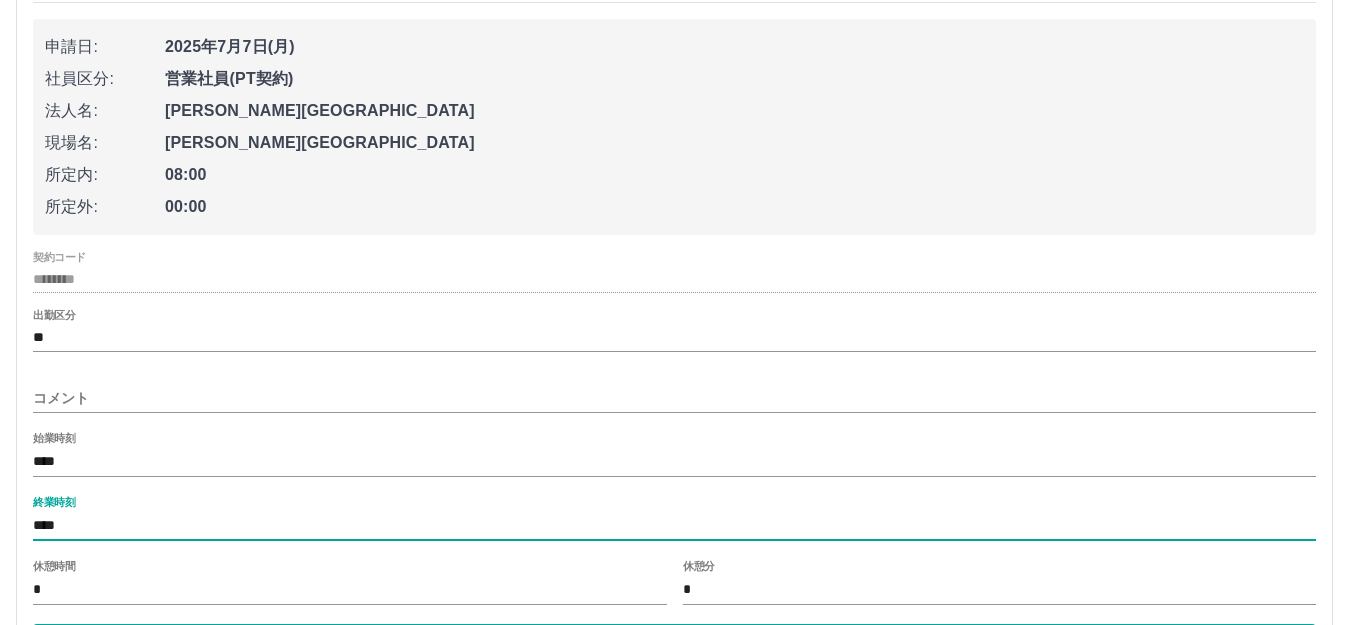 scroll, scrollTop: 12606, scrollLeft: 0, axis: vertical 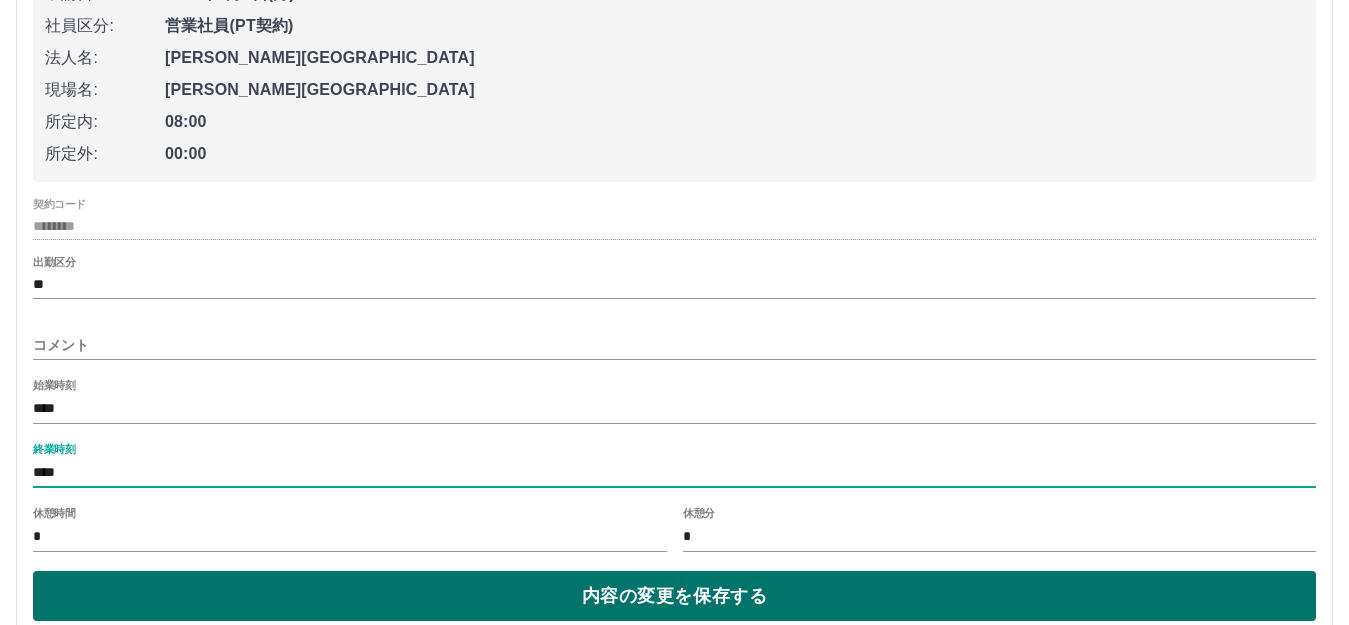 type on "****" 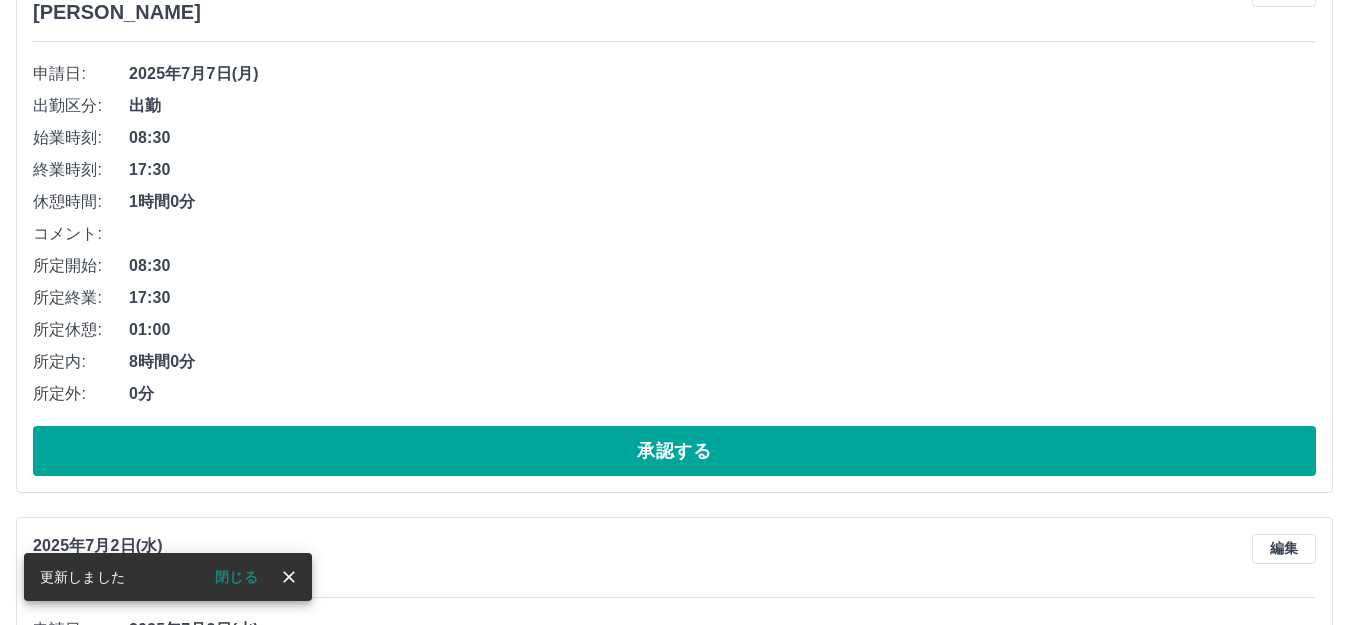 scroll, scrollTop: 13007, scrollLeft: 0, axis: vertical 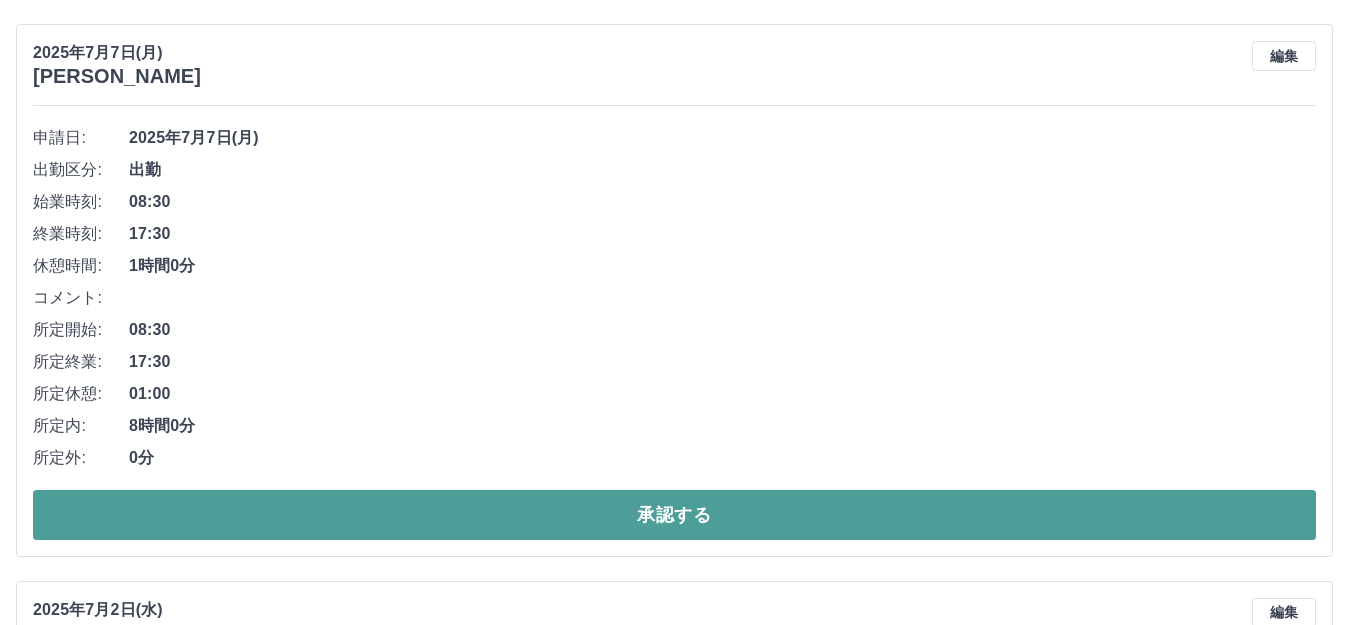 click on "承認する" at bounding box center (674, 515) 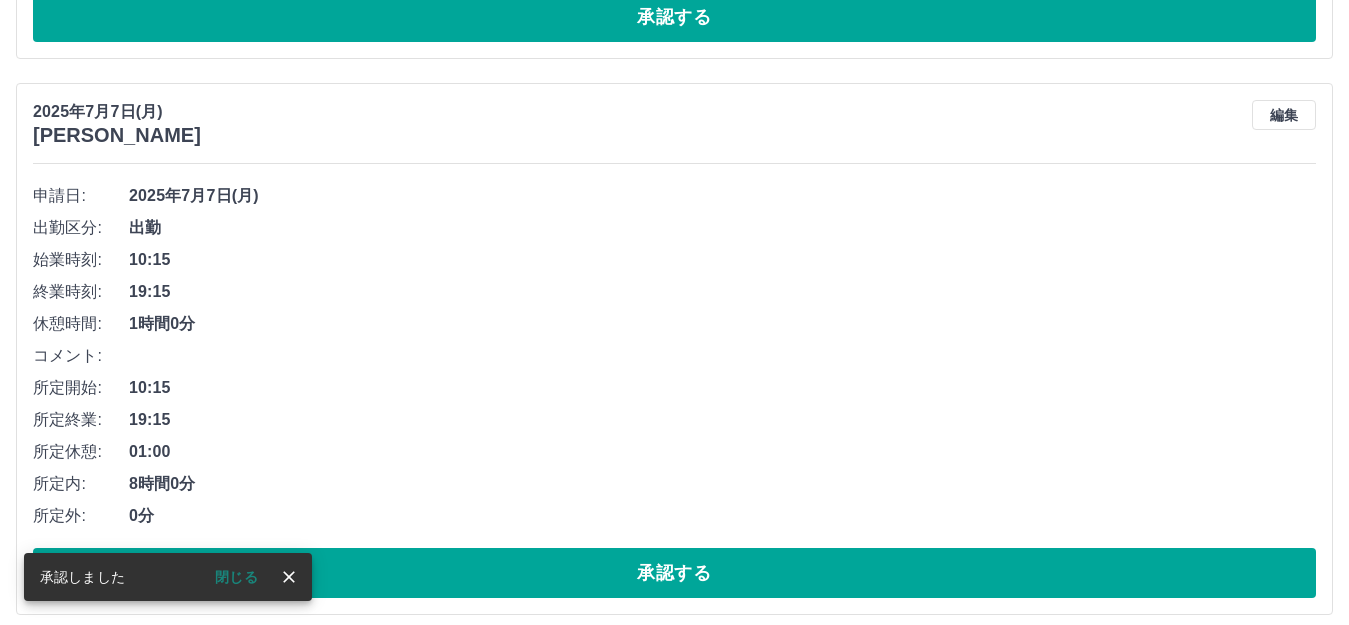scroll, scrollTop: 12407, scrollLeft: 0, axis: vertical 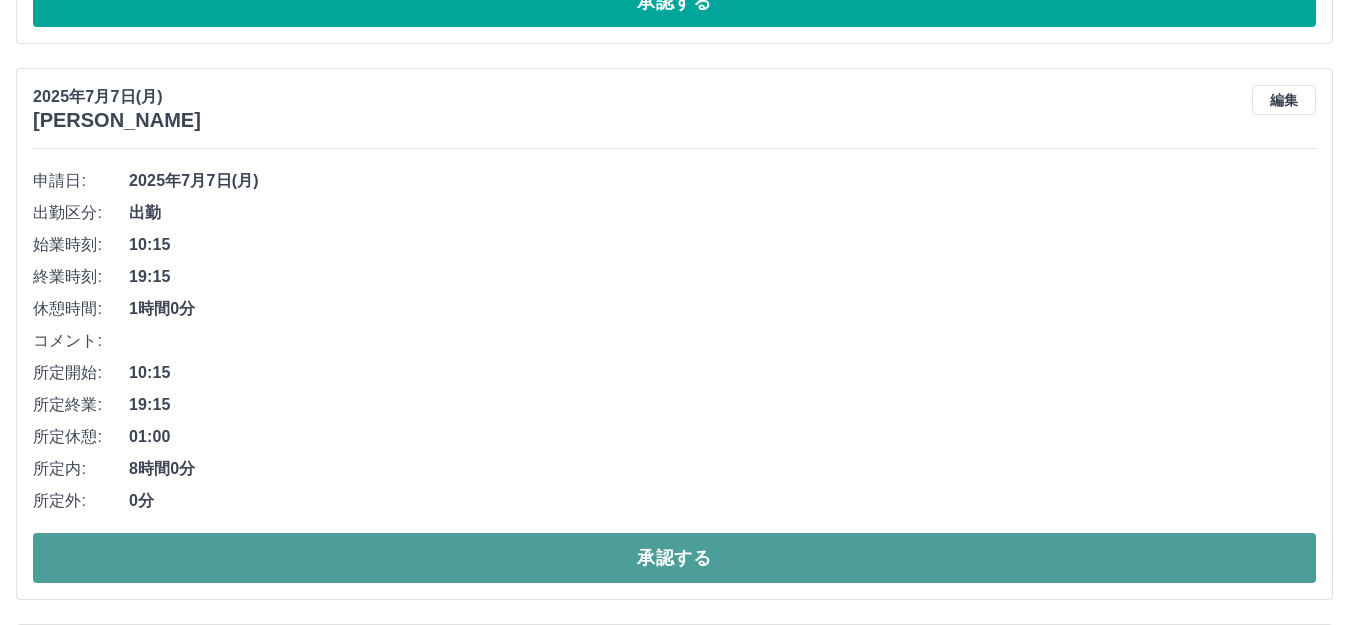click on "承認する" at bounding box center [674, 558] 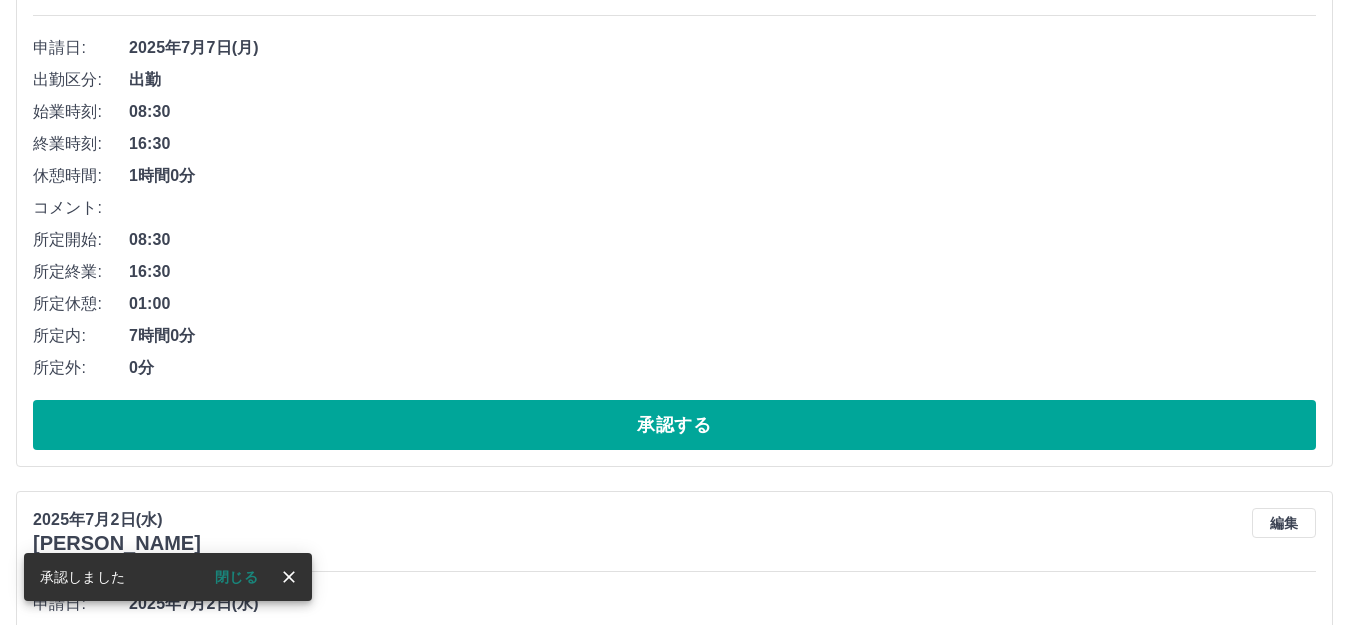 scroll, scrollTop: 12007, scrollLeft: 0, axis: vertical 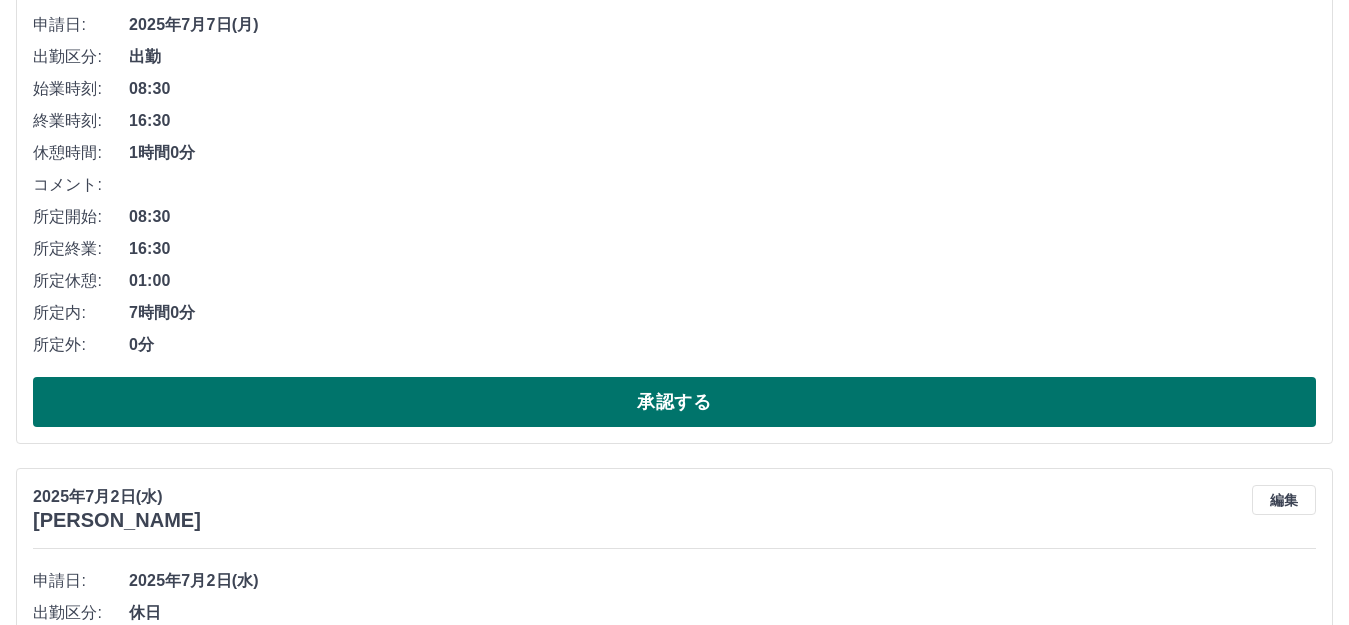 click on "承認する" at bounding box center (674, 402) 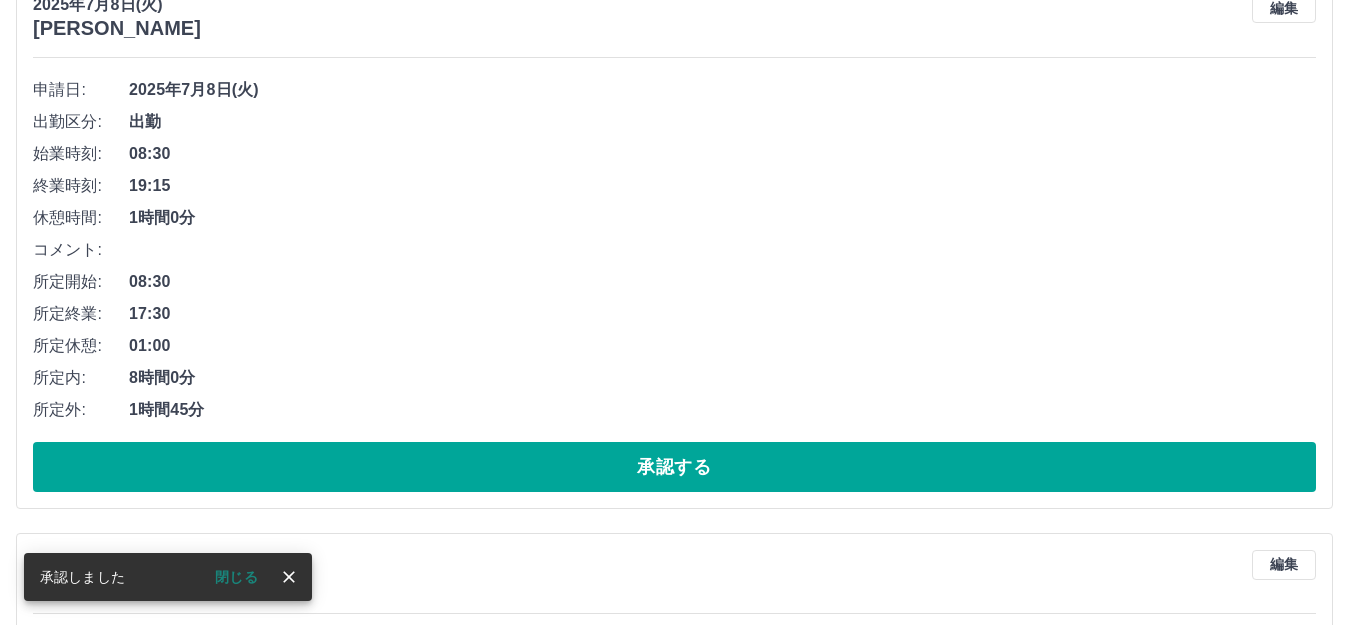 scroll, scrollTop: 11351, scrollLeft: 0, axis: vertical 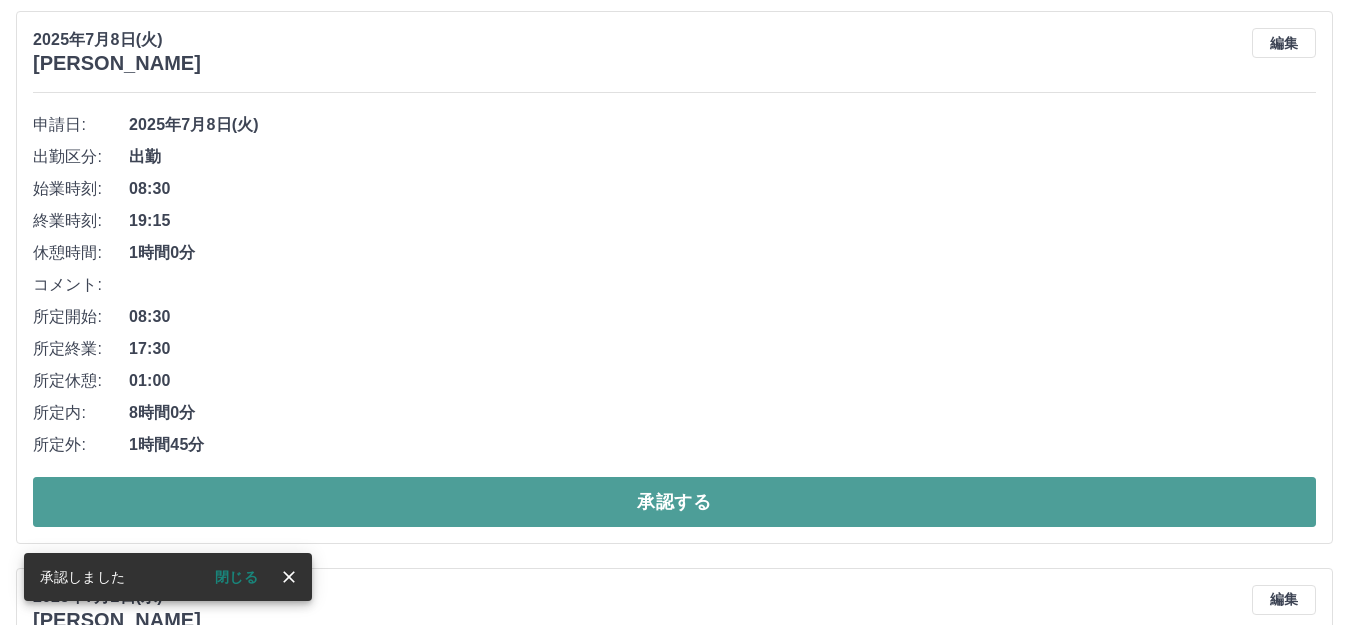 click on "承認する" at bounding box center [674, 502] 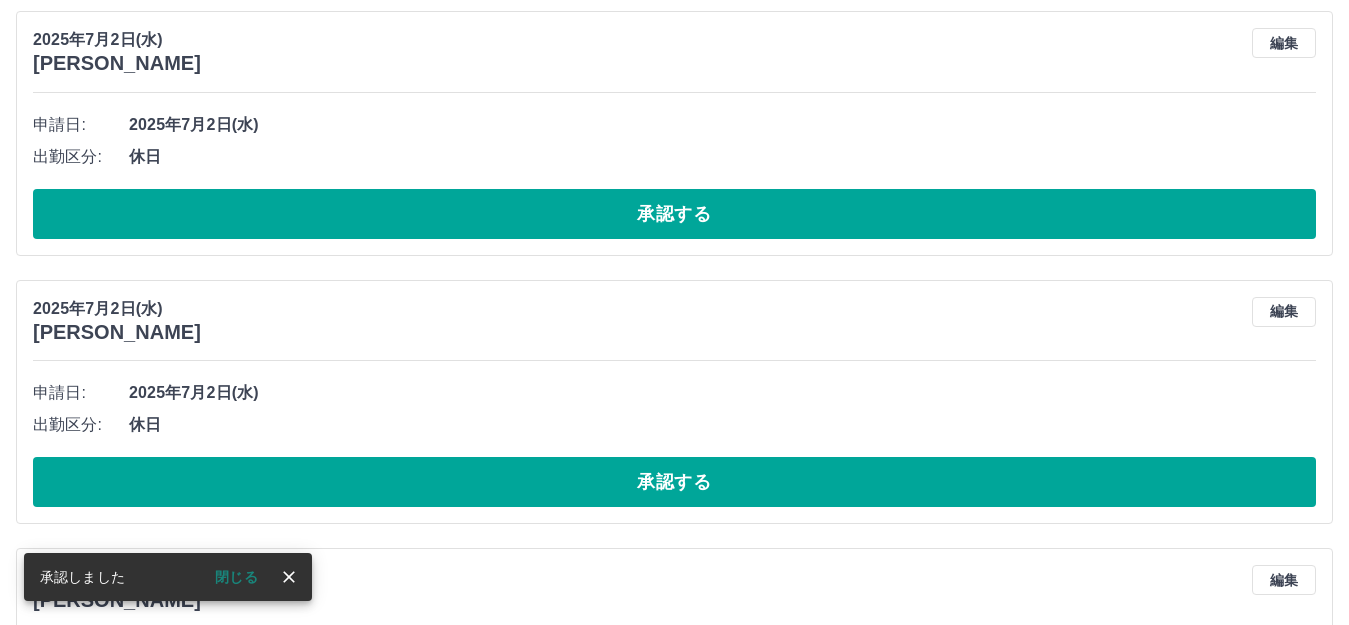 scroll, scrollTop: 10794, scrollLeft: 0, axis: vertical 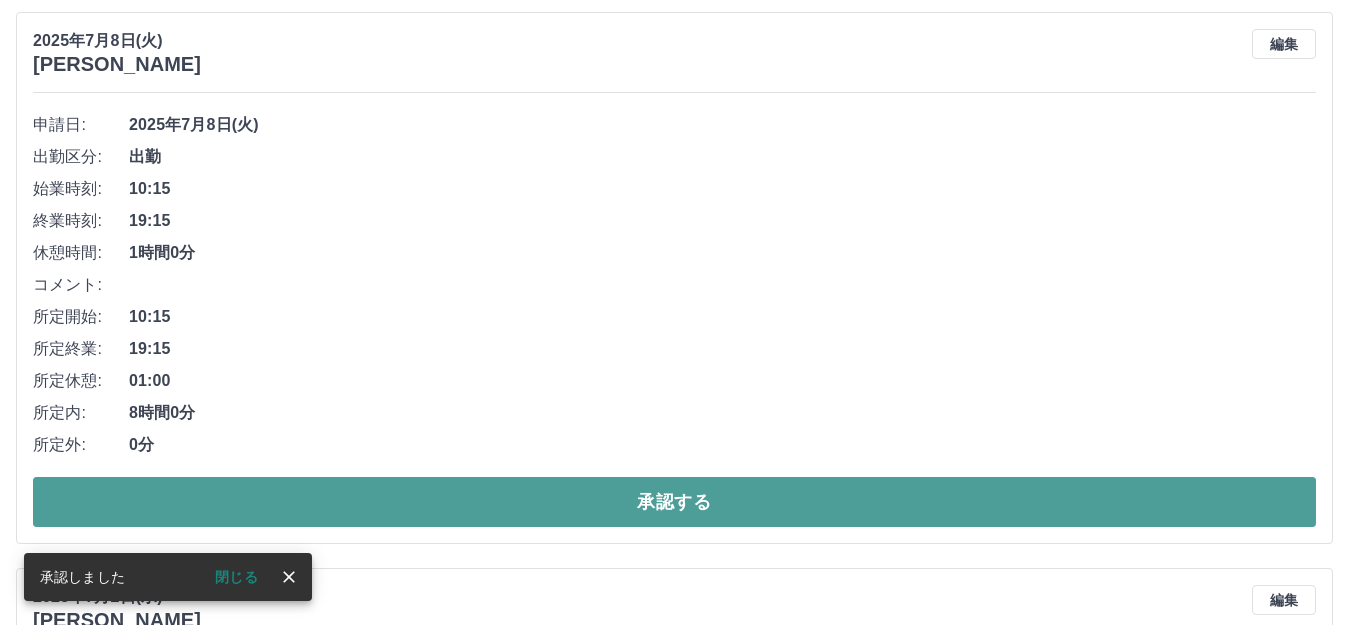 click on "承認する" at bounding box center (674, 502) 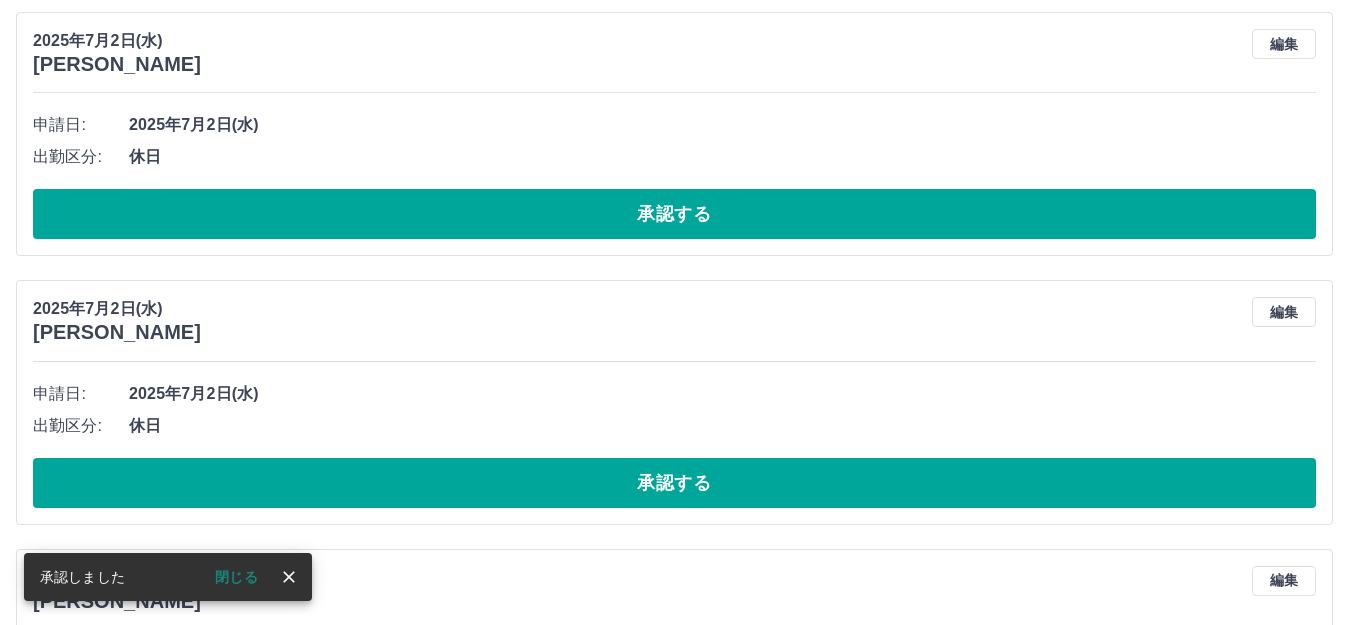 scroll, scrollTop: 10238, scrollLeft: 0, axis: vertical 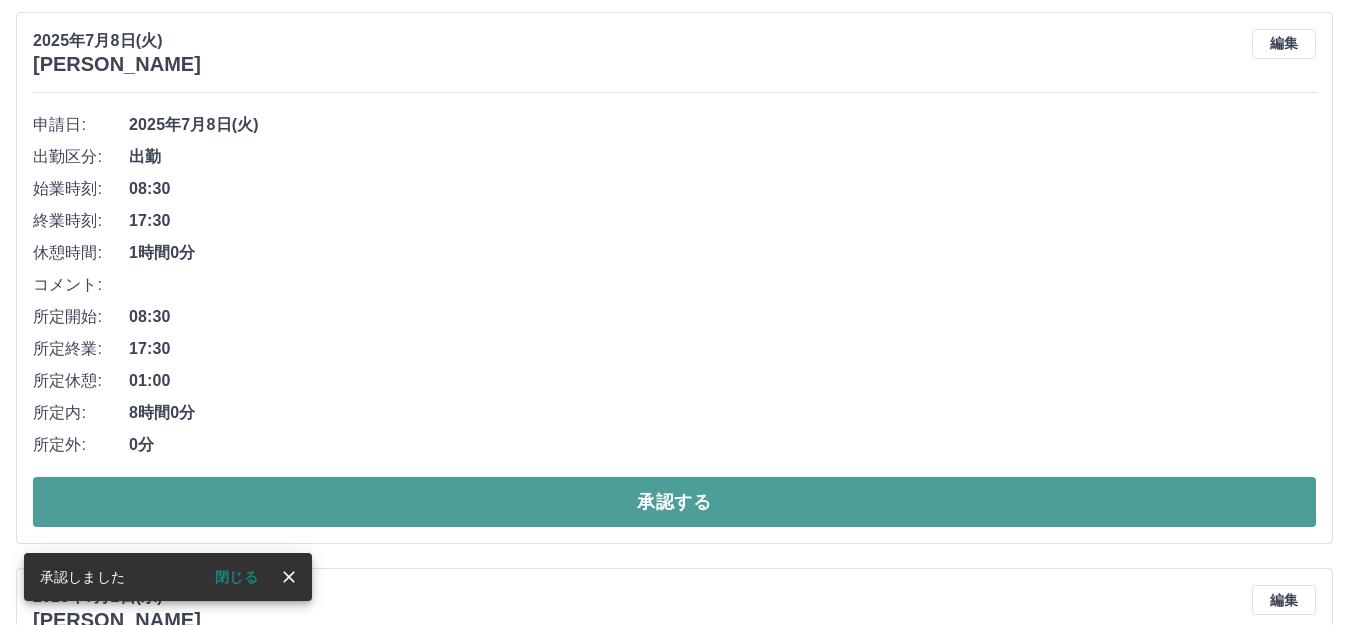 click on "承認する" at bounding box center [674, 502] 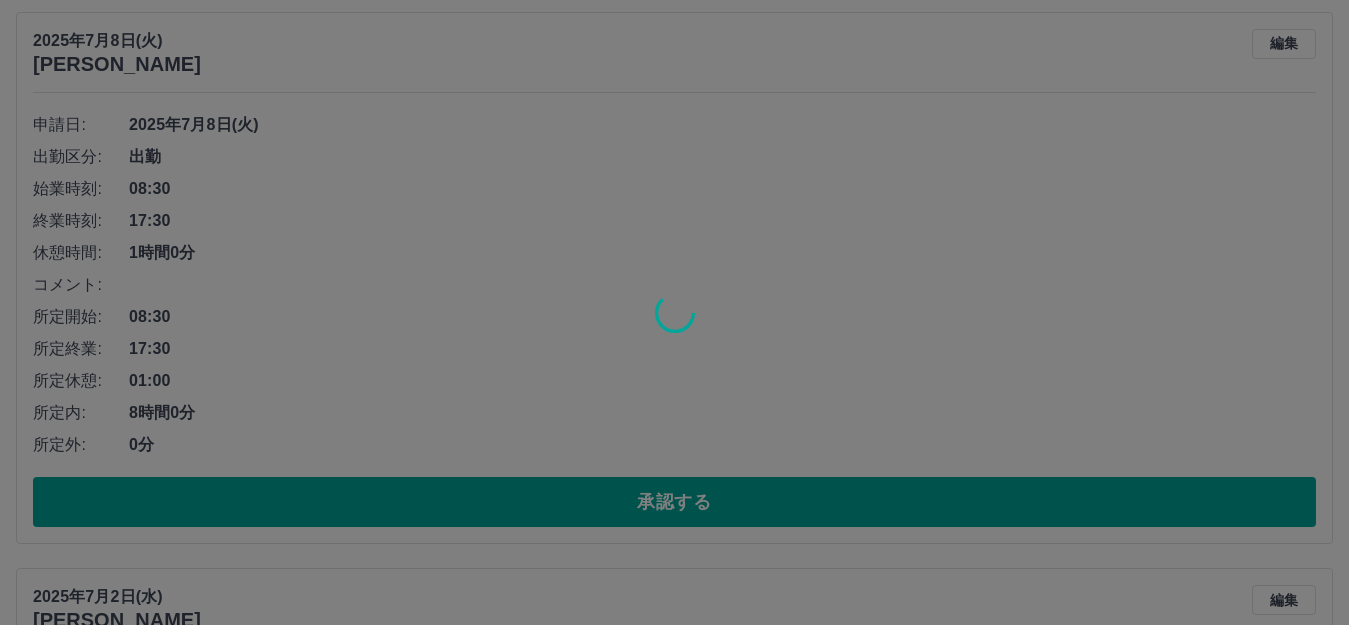 scroll, scrollTop: 9682, scrollLeft: 0, axis: vertical 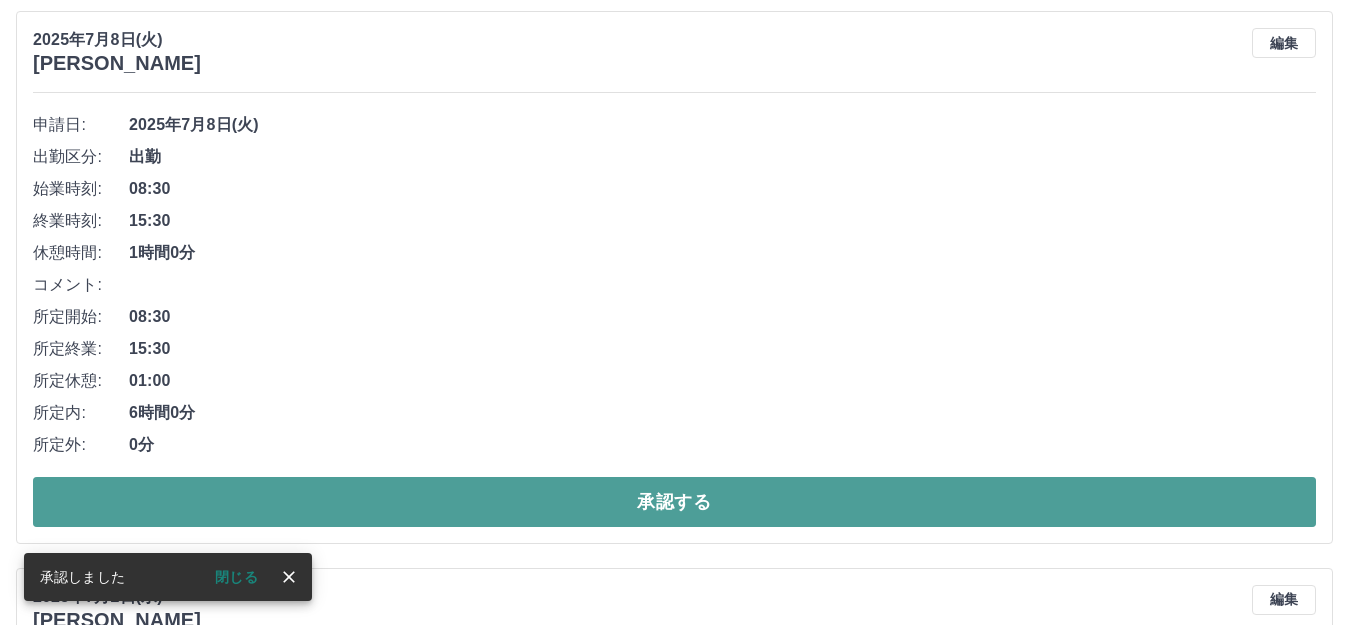 click on "承認する" at bounding box center [674, 502] 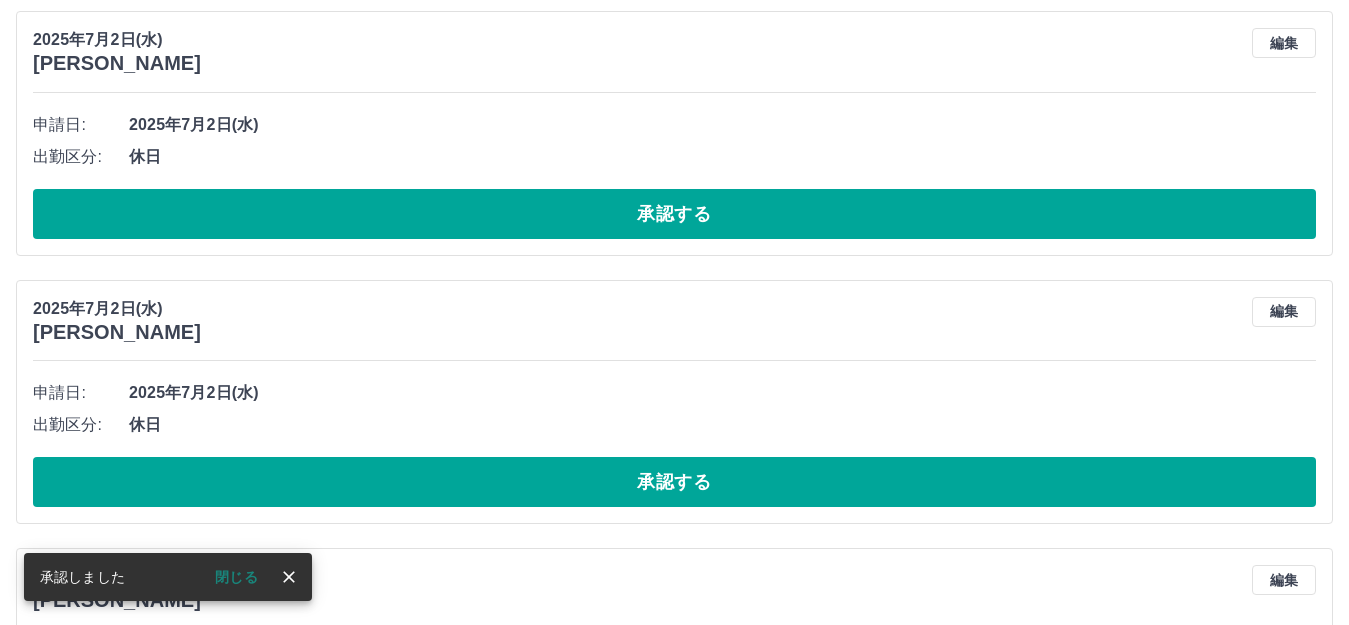 scroll, scrollTop: 9125, scrollLeft: 0, axis: vertical 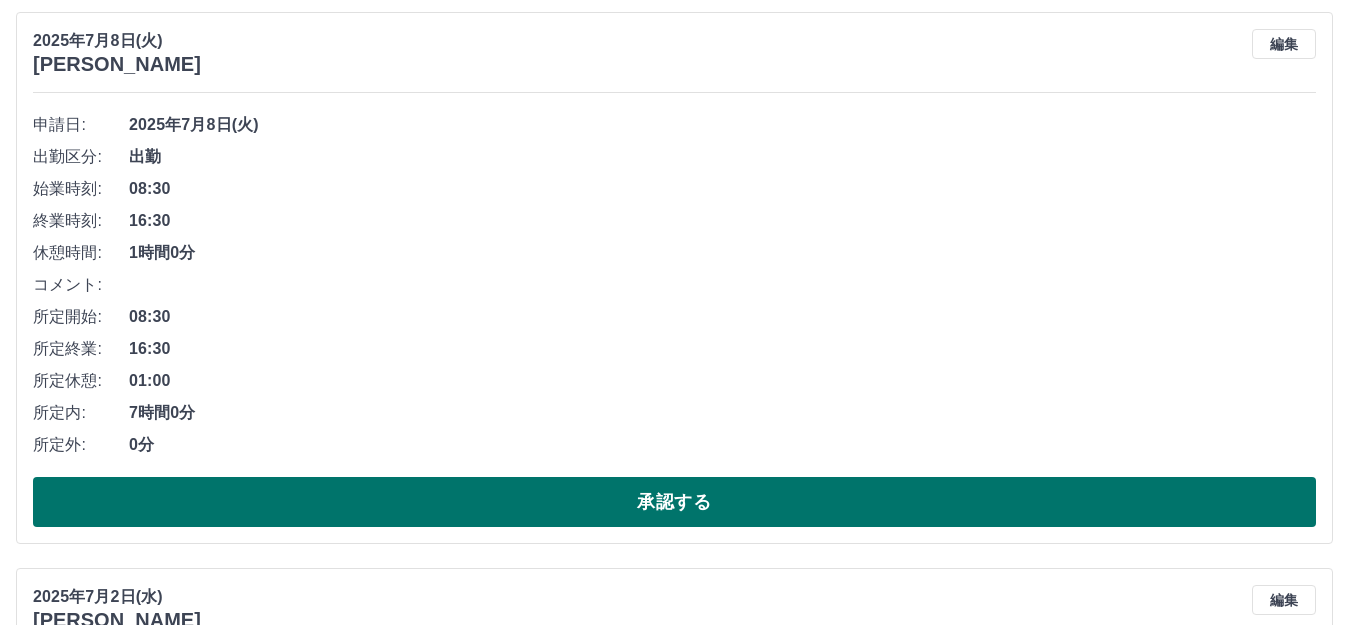 click on "承認する" at bounding box center (674, 502) 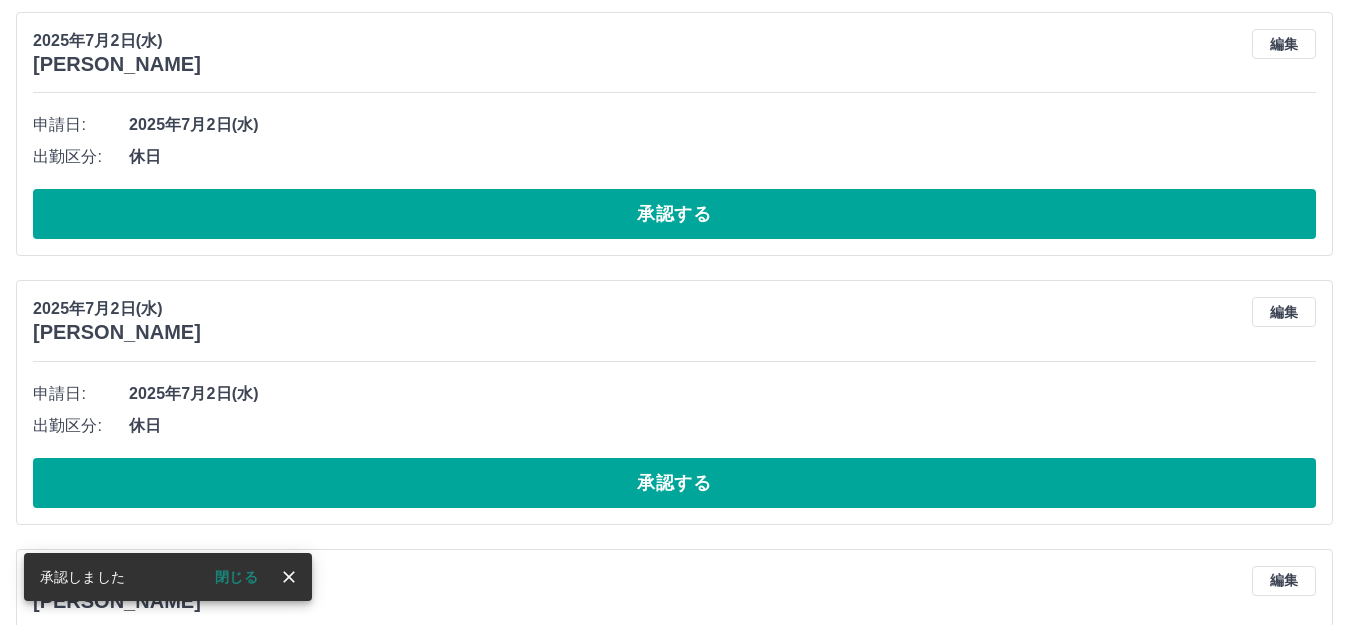 scroll, scrollTop: 8569, scrollLeft: 0, axis: vertical 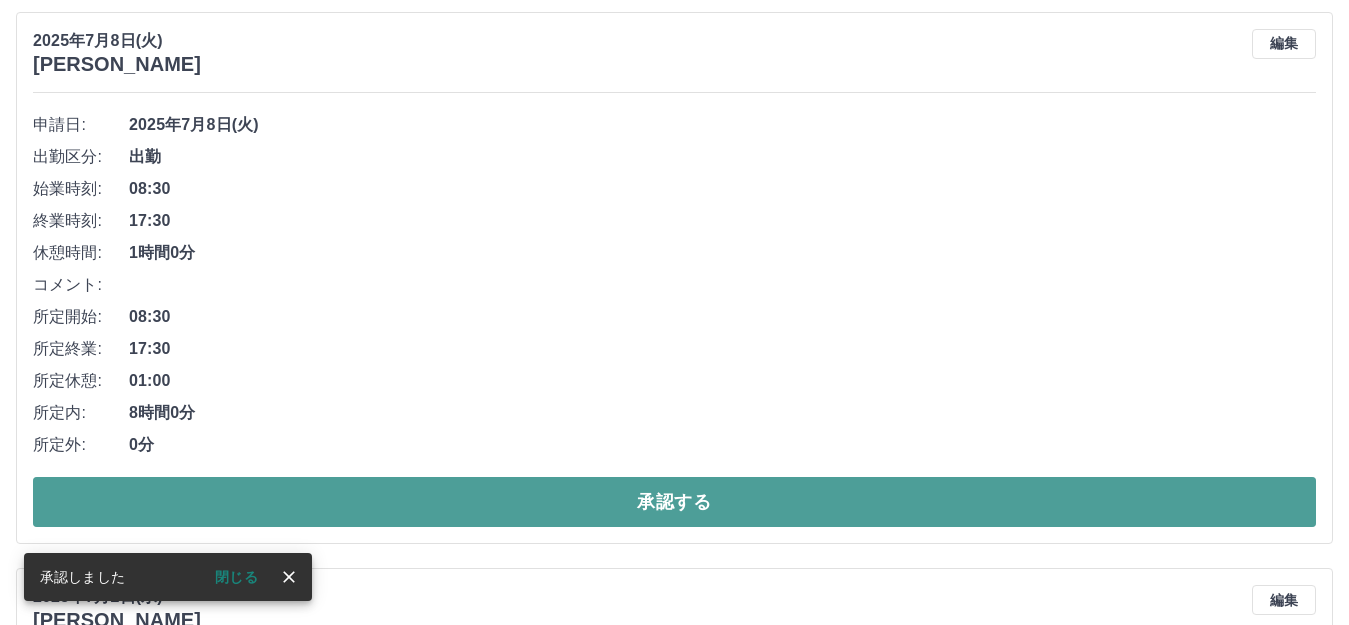click on "承認する" at bounding box center [674, 502] 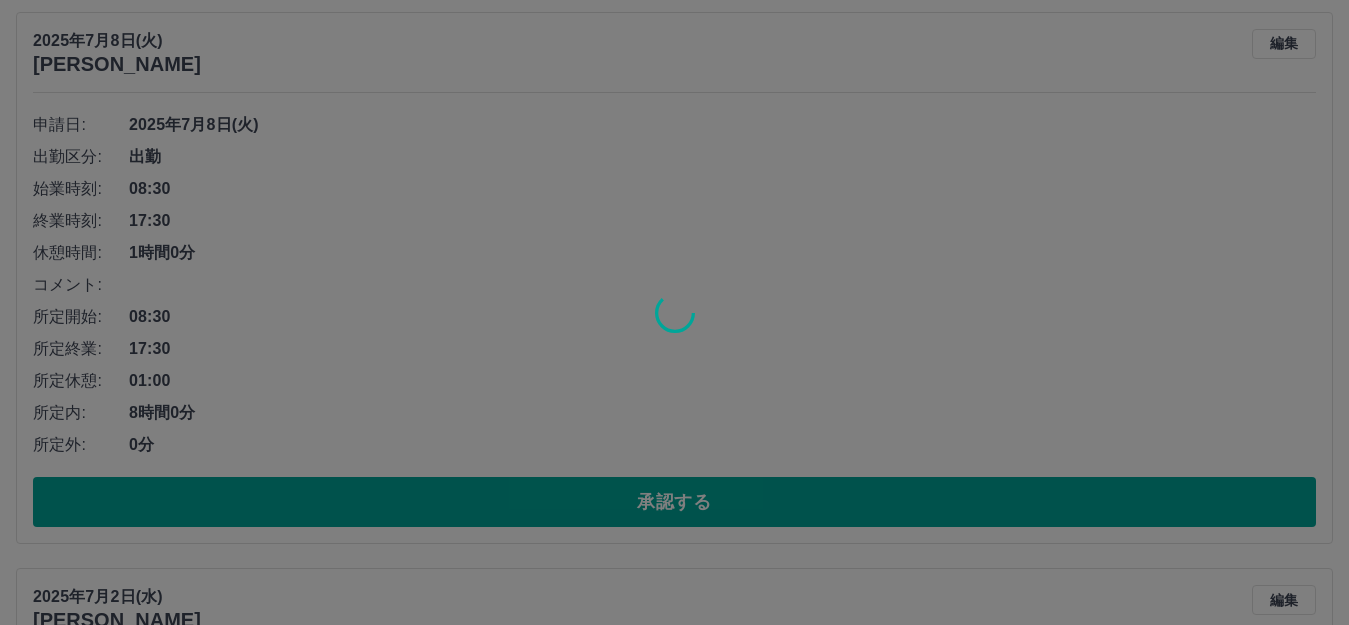 scroll, scrollTop: 8013, scrollLeft: 0, axis: vertical 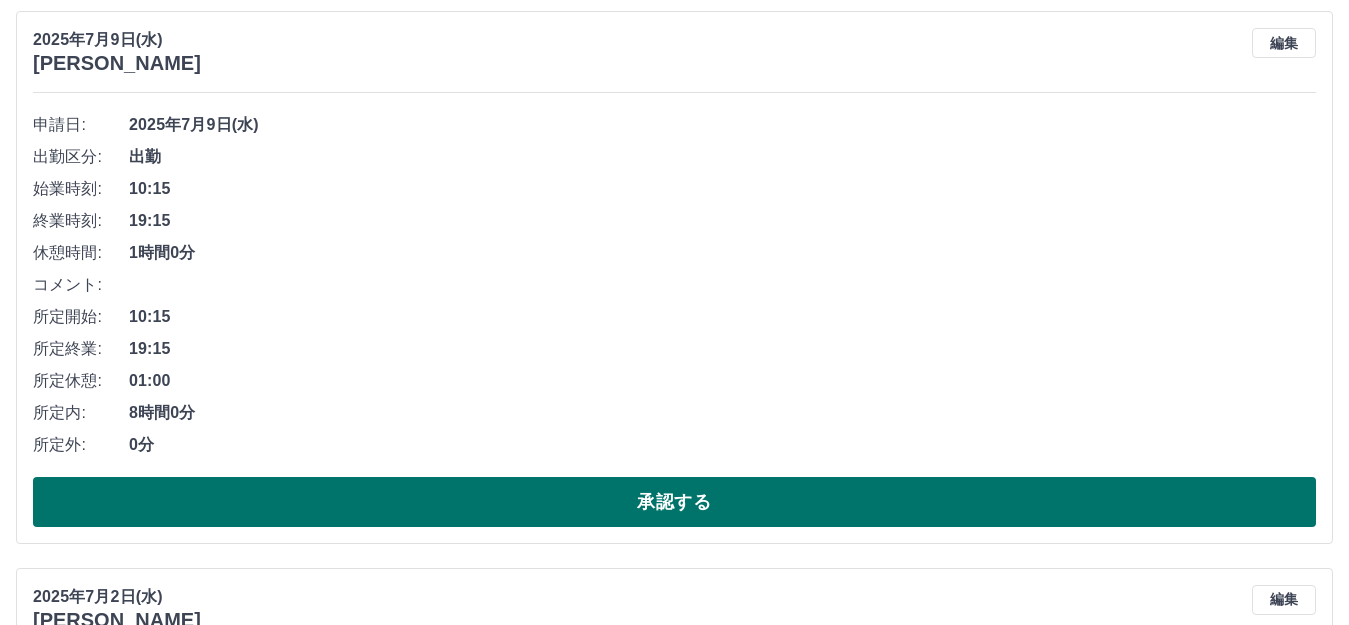 click on "承認する" at bounding box center [674, 502] 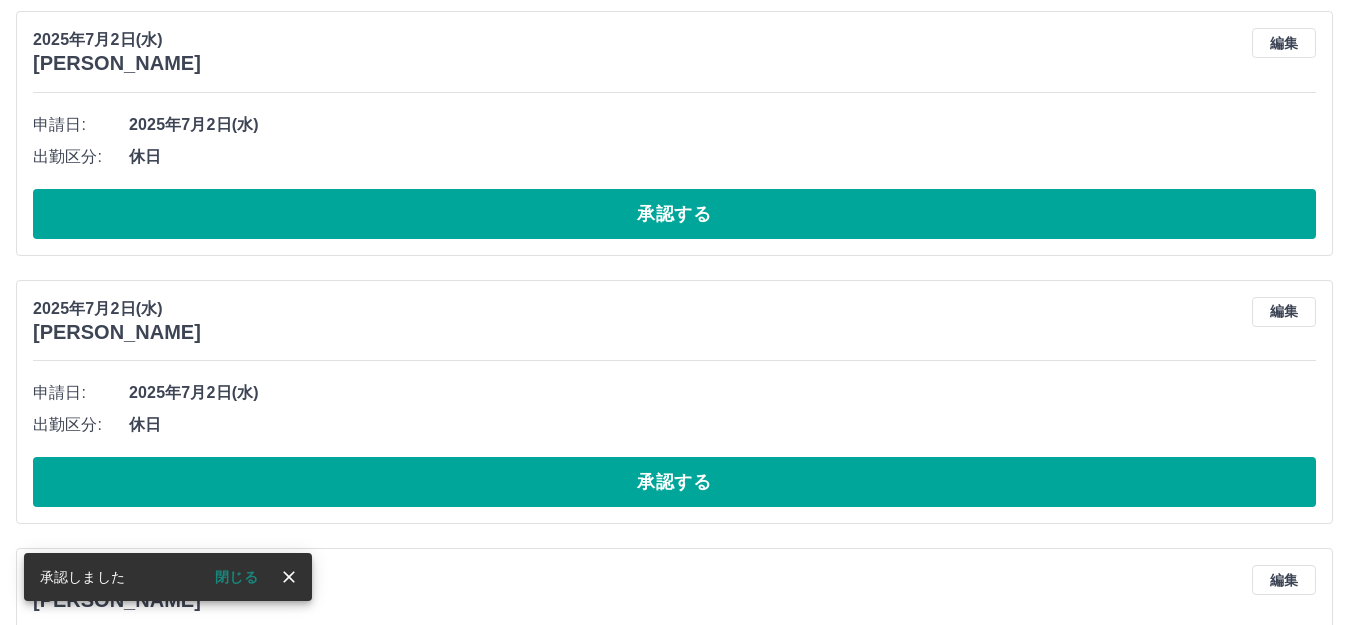 scroll, scrollTop: 7456, scrollLeft: 0, axis: vertical 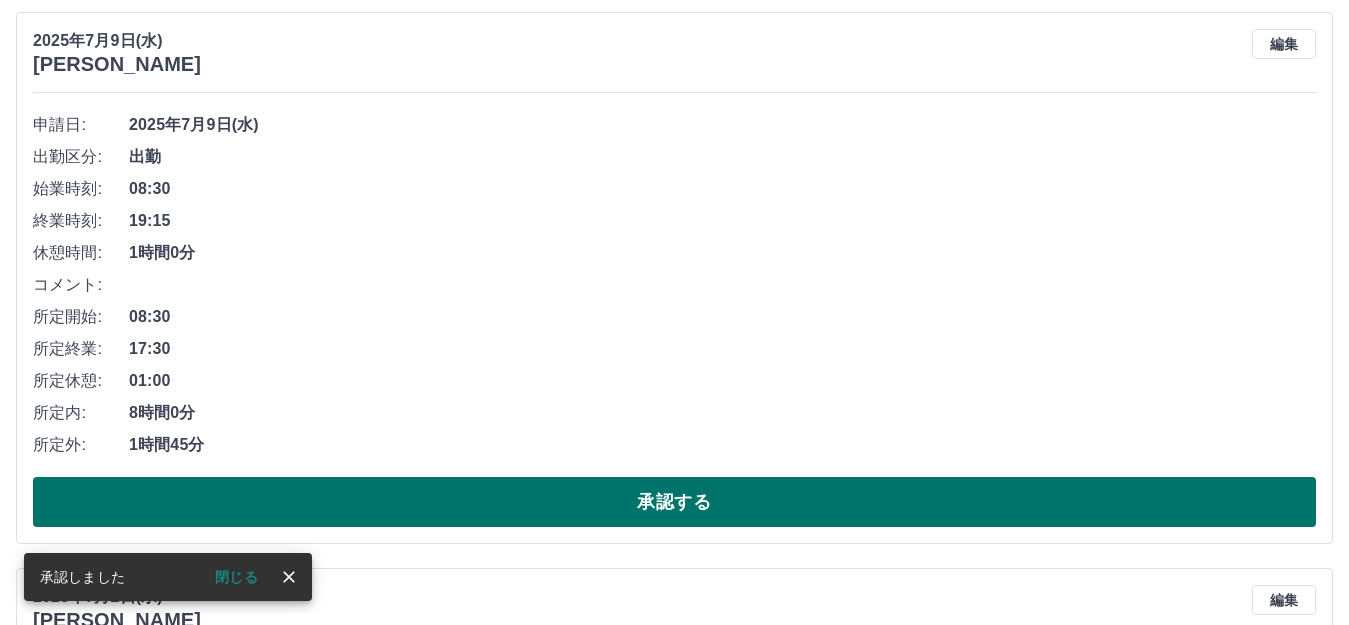 click on "承認する" at bounding box center (674, 502) 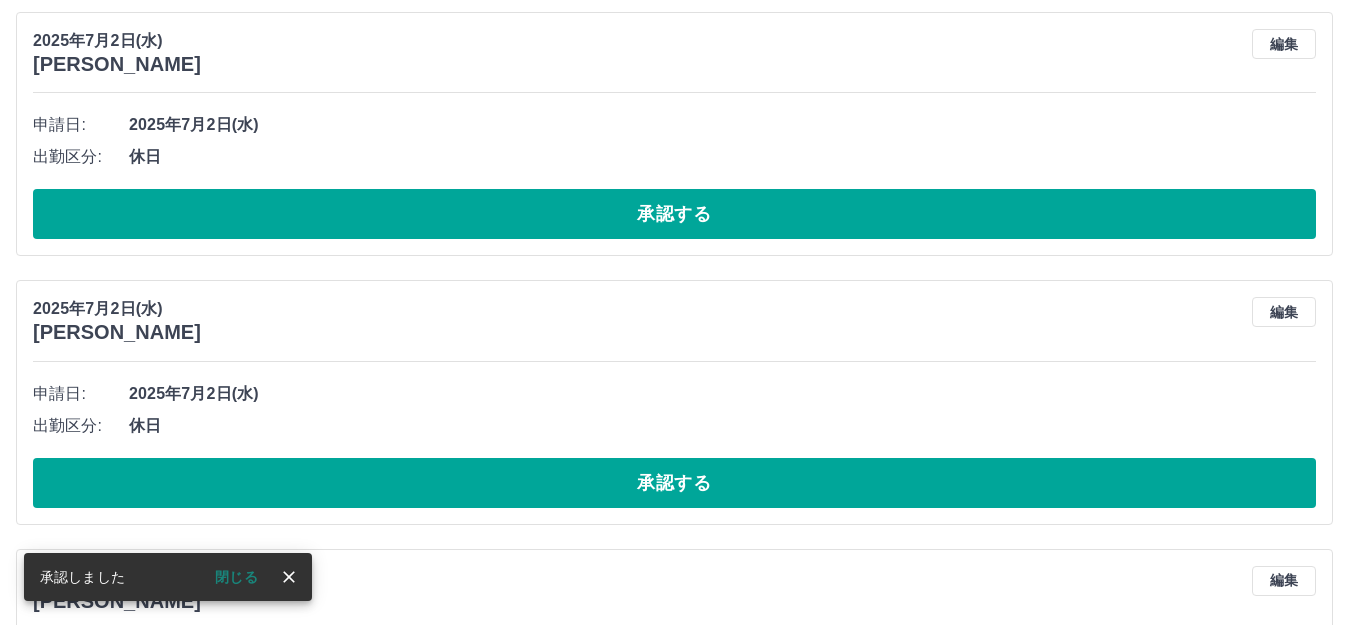 scroll, scrollTop: 6900, scrollLeft: 0, axis: vertical 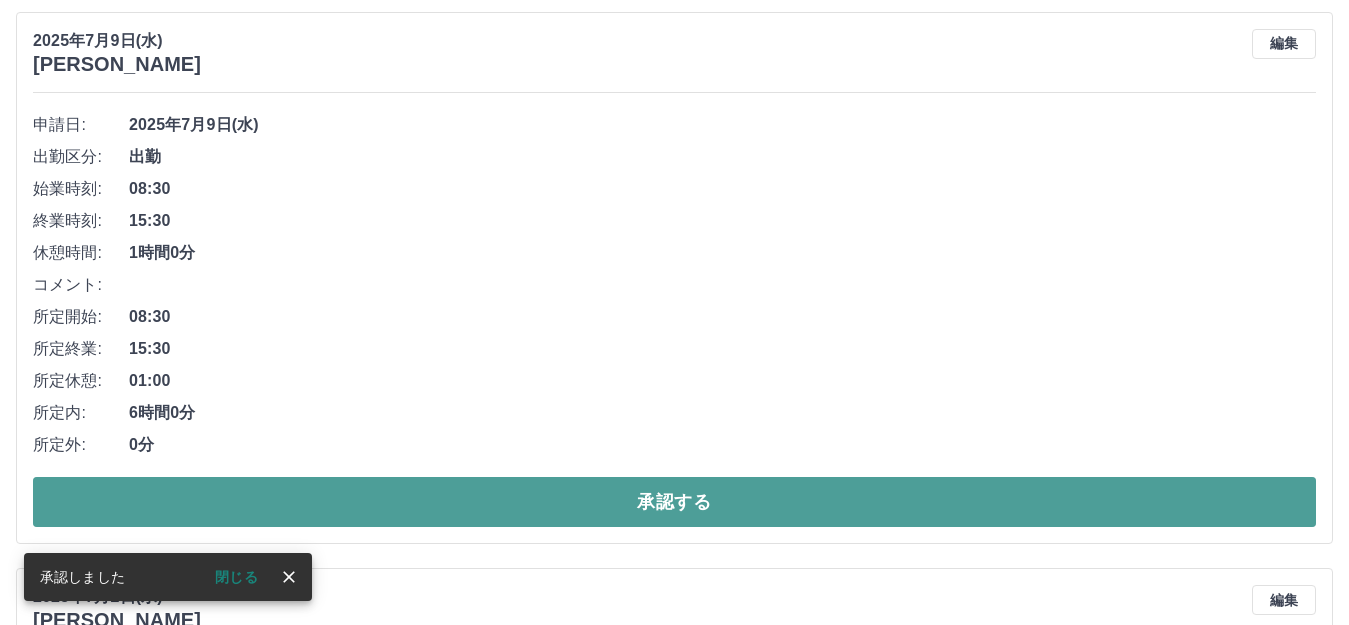 click on "承認する" at bounding box center (674, 502) 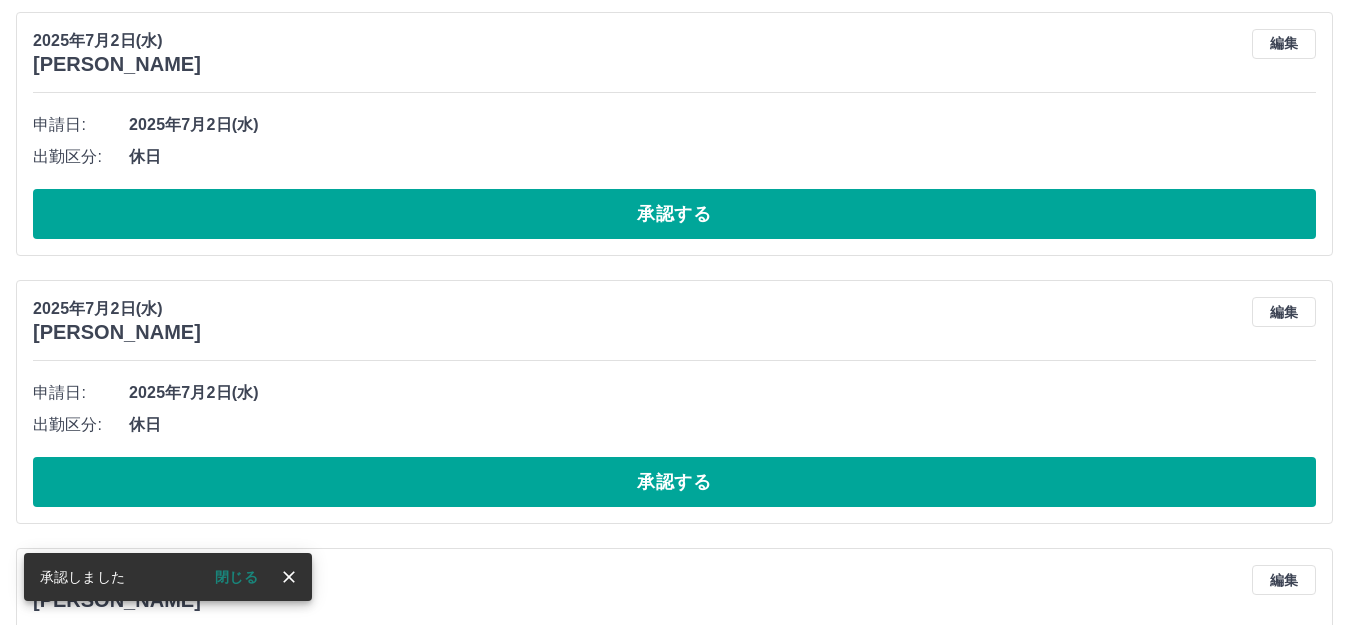 scroll, scrollTop: 6344, scrollLeft: 0, axis: vertical 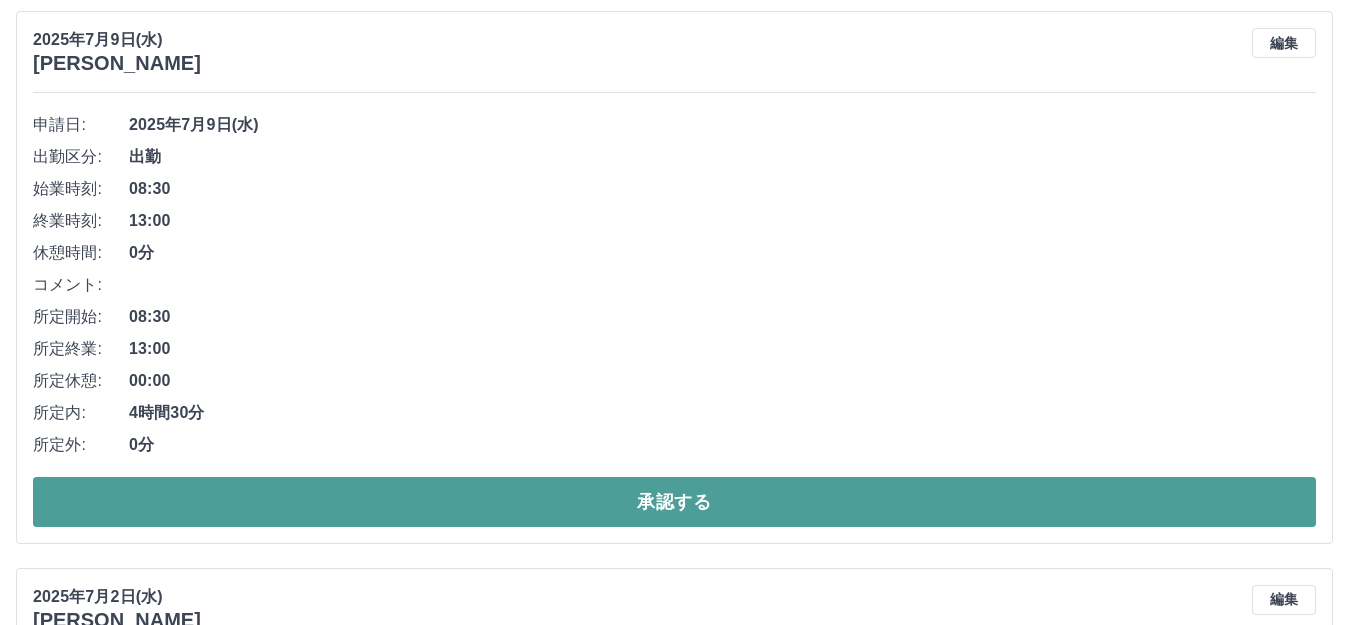 click on "承認する" at bounding box center (674, 502) 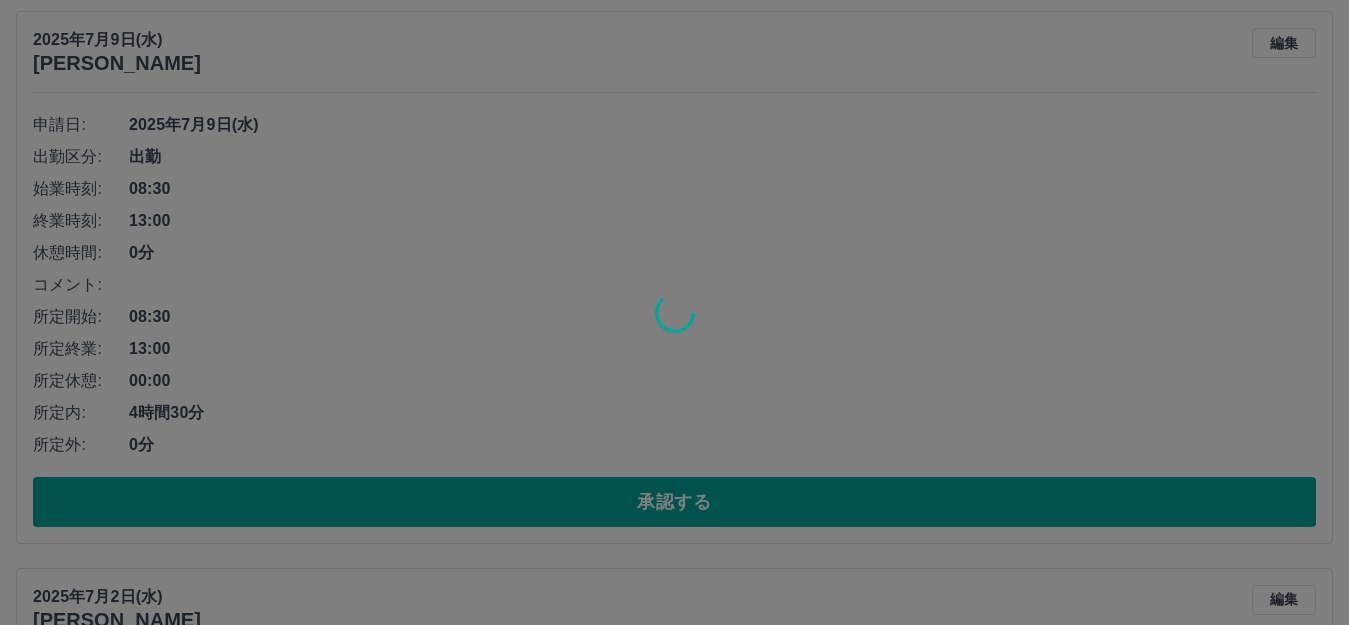 scroll, scrollTop: 5787, scrollLeft: 0, axis: vertical 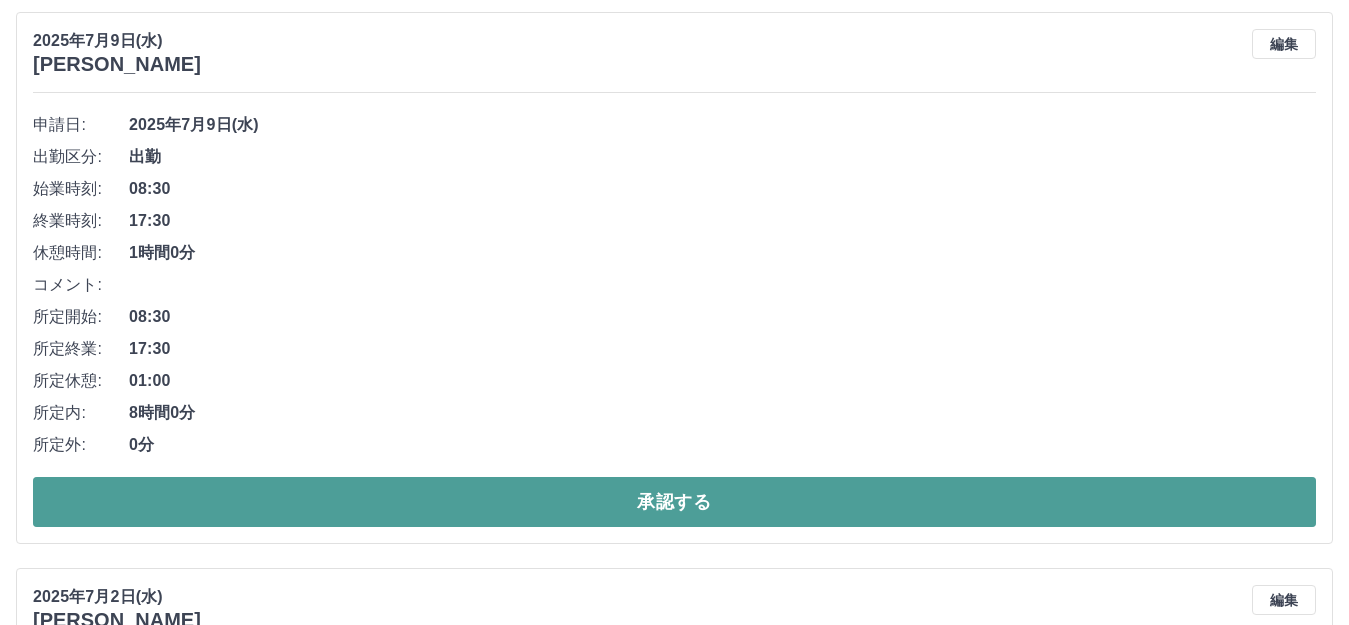 click on "承認する" at bounding box center (674, 502) 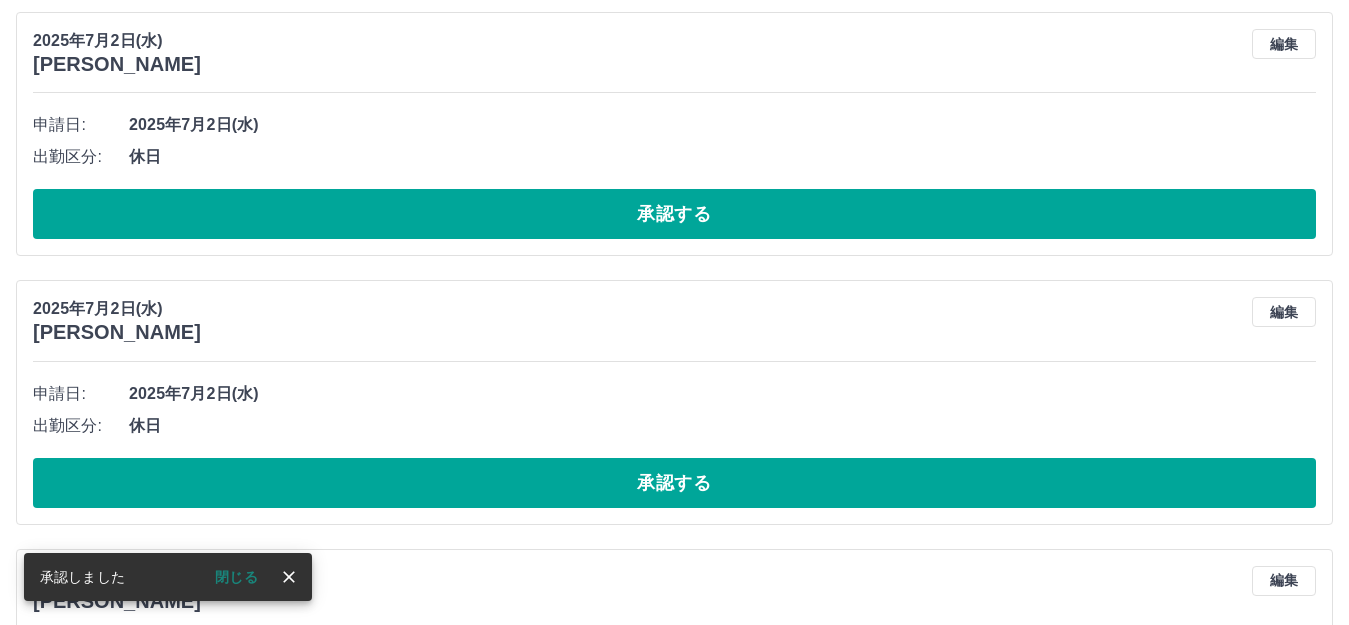 scroll, scrollTop: 5231, scrollLeft: 0, axis: vertical 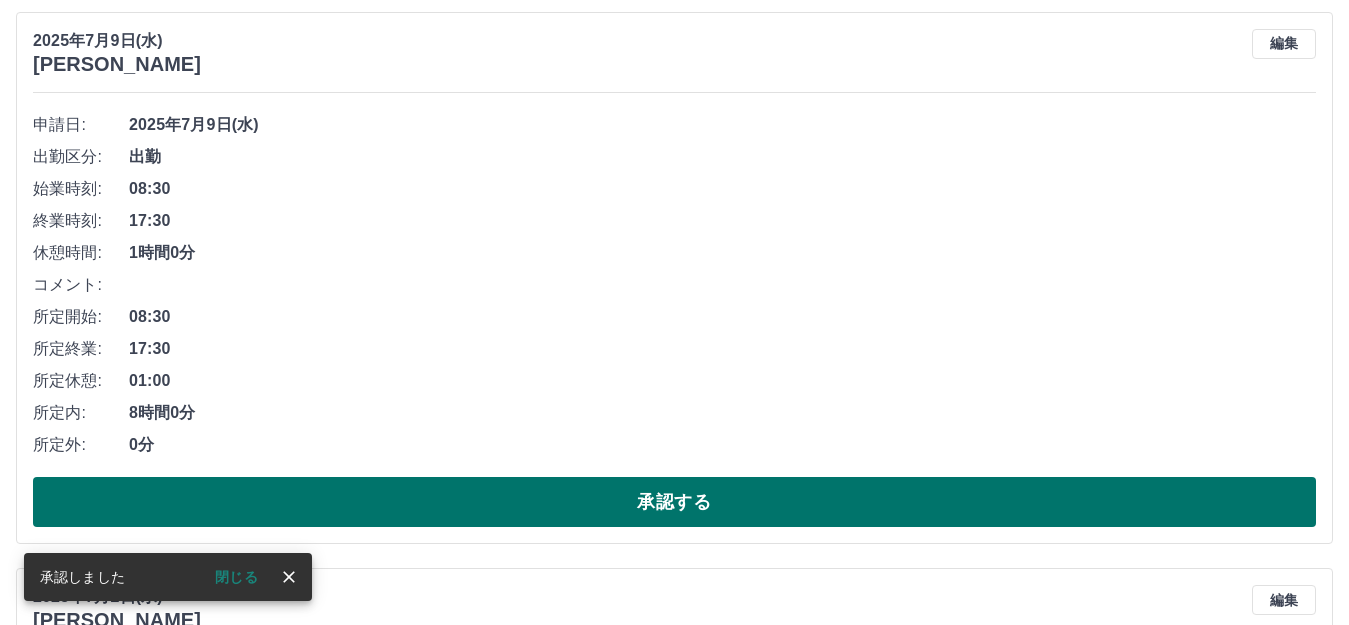 click on "承認する" at bounding box center (674, 502) 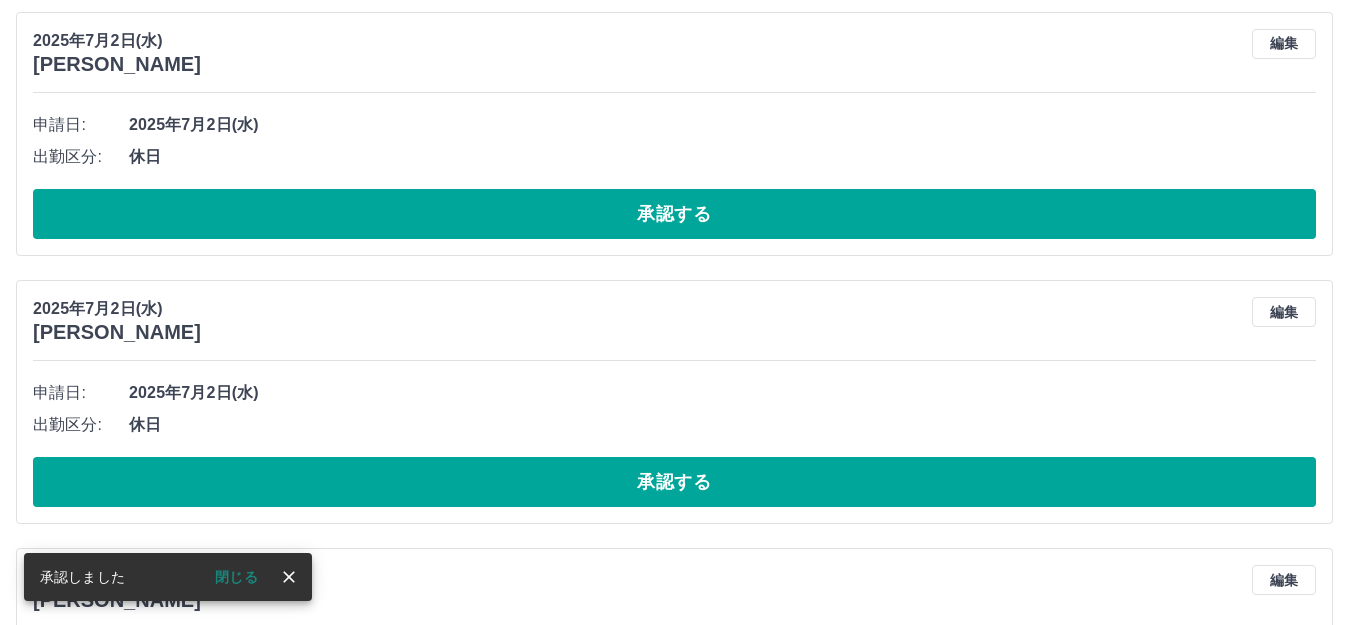 scroll, scrollTop: 4675, scrollLeft: 0, axis: vertical 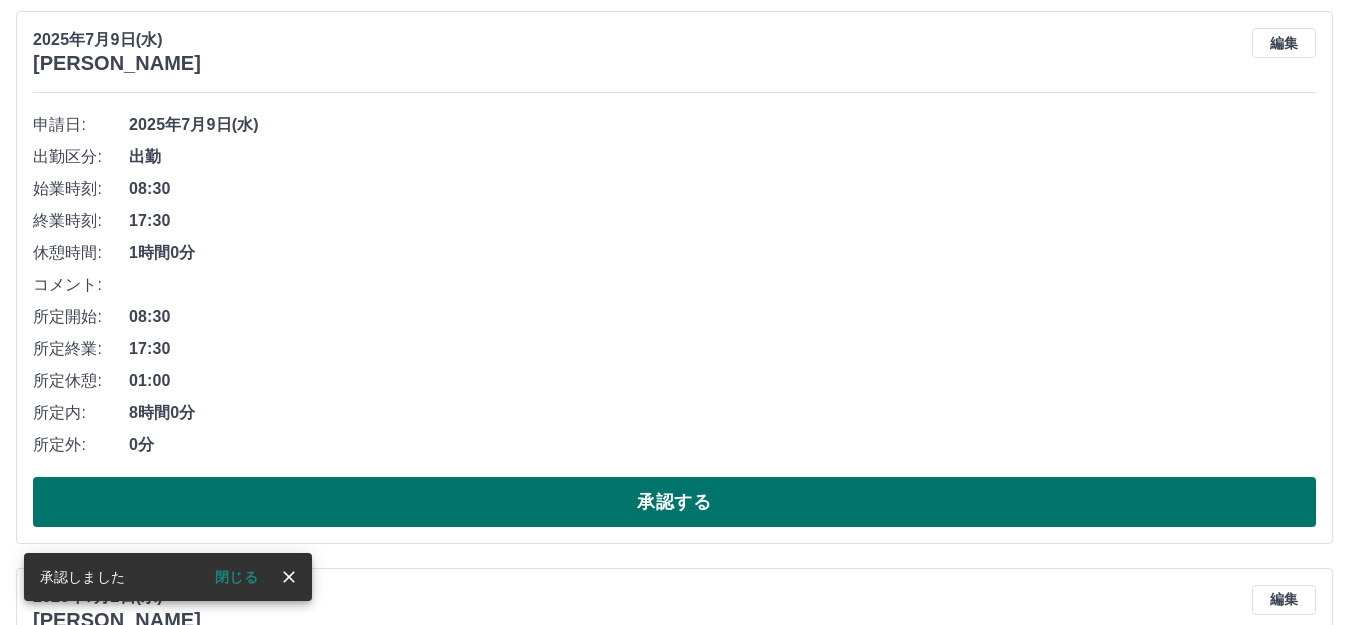 click on "承認する" at bounding box center [674, 502] 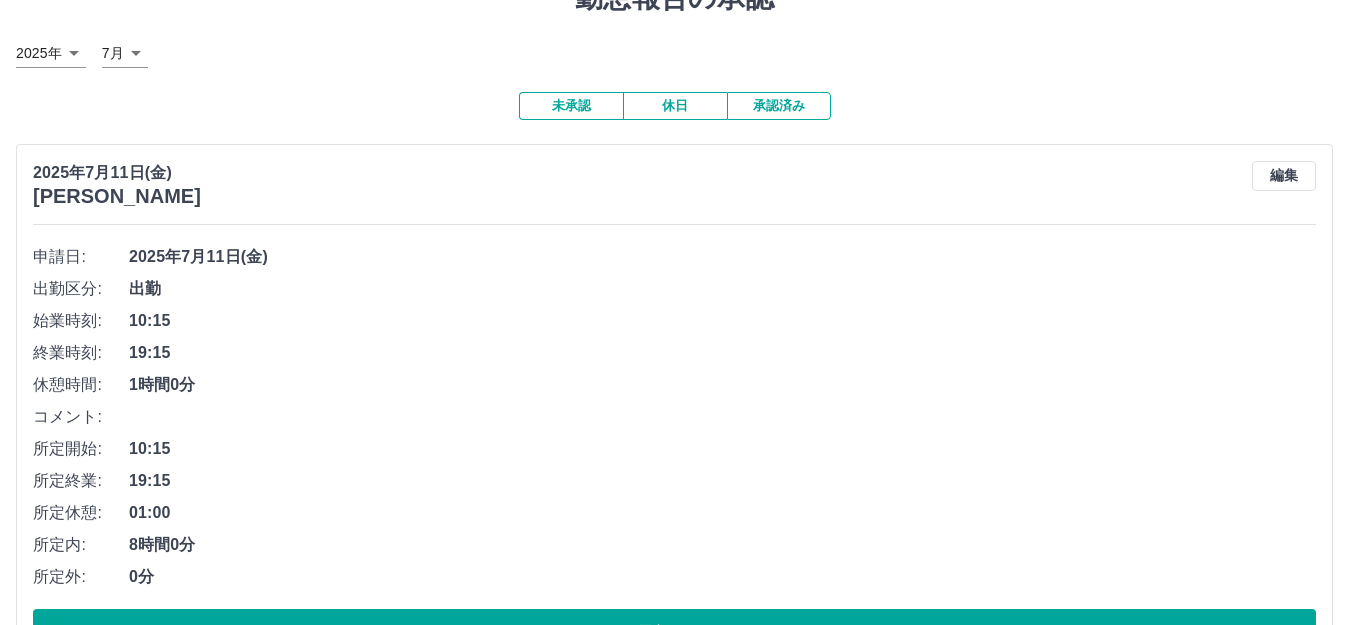 scroll, scrollTop: 0, scrollLeft: 0, axis: both 